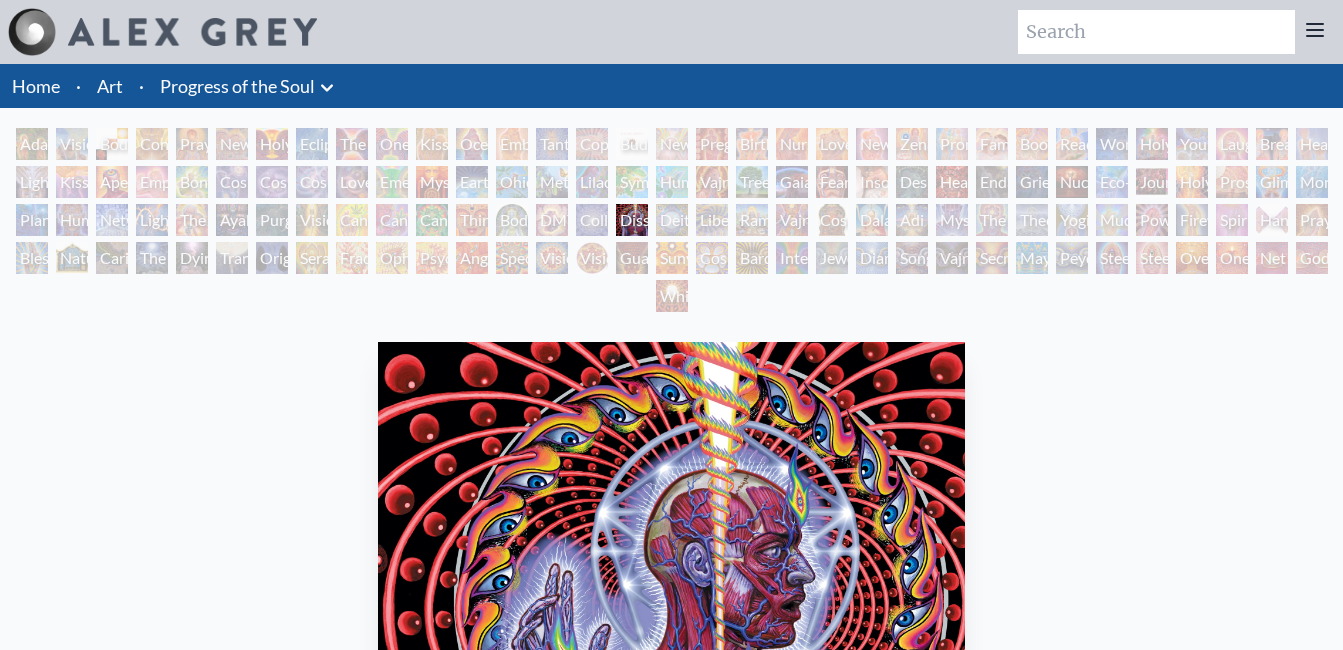 scroll, scrollTop: 200, scrollLeft: 0, axis: vertical 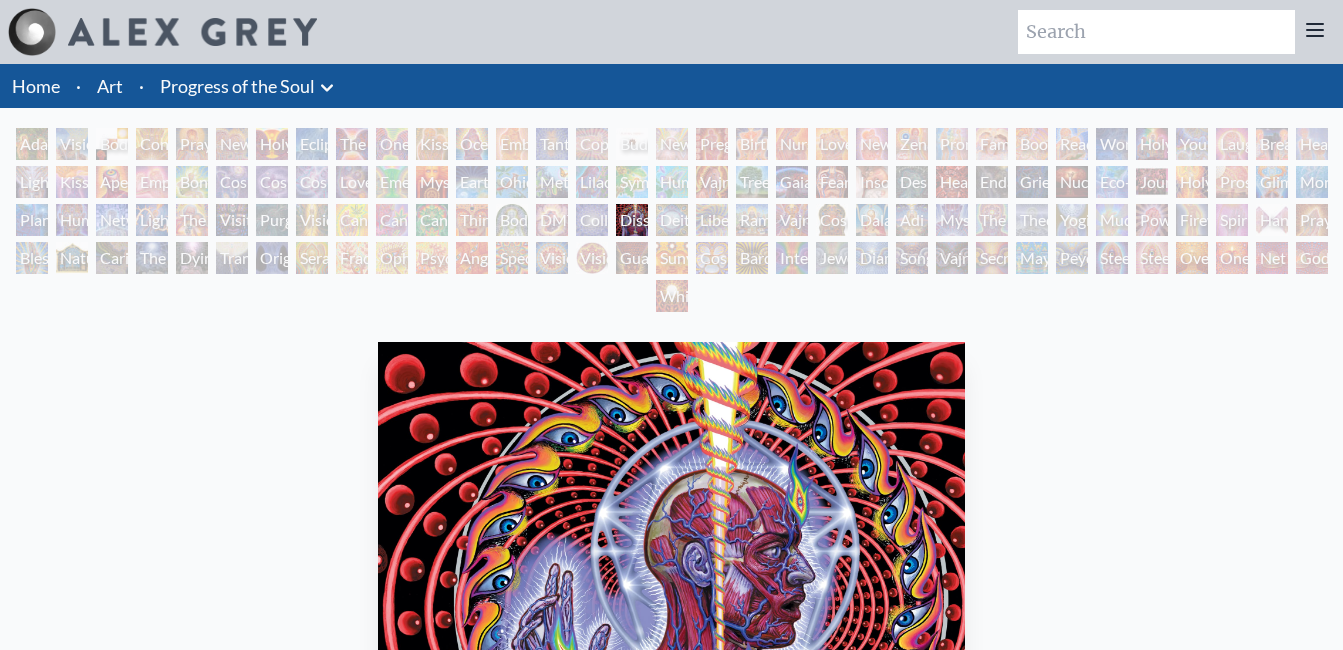 click on "Dissectional Art for Tool's Lateralus CD" at bounding box center [632, 220] 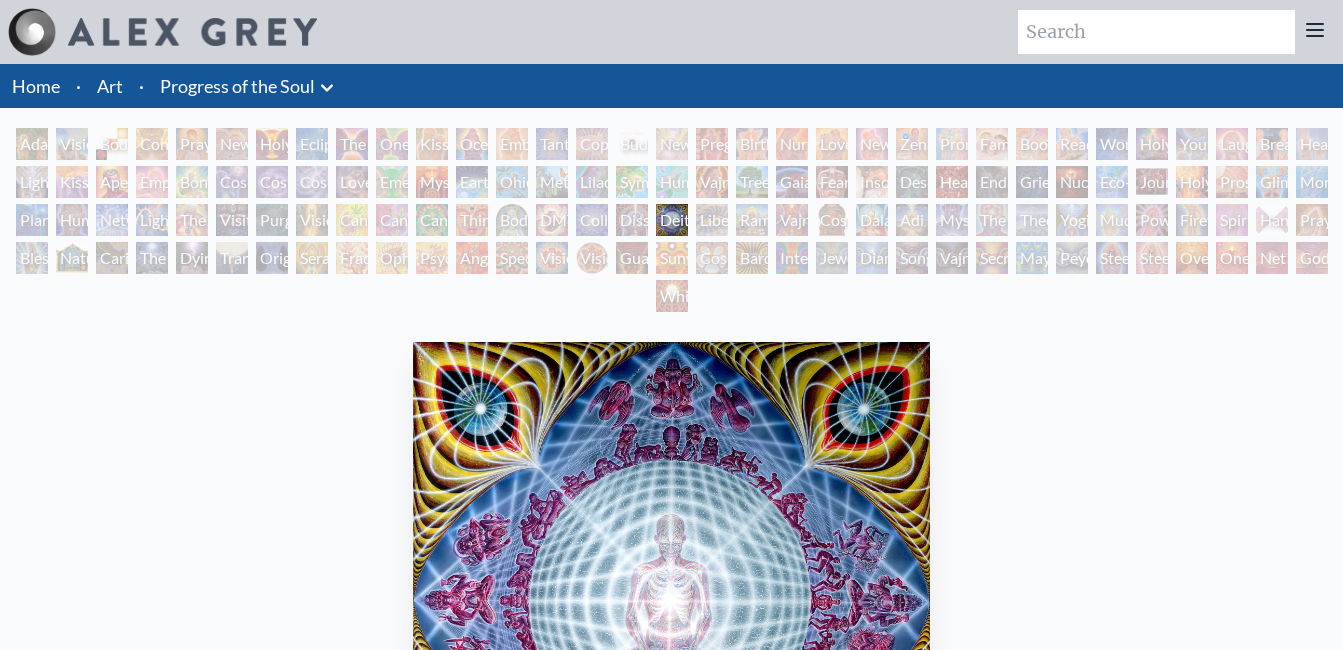 click on "Liberation Through Seeing" at bounding box center (712, 220) 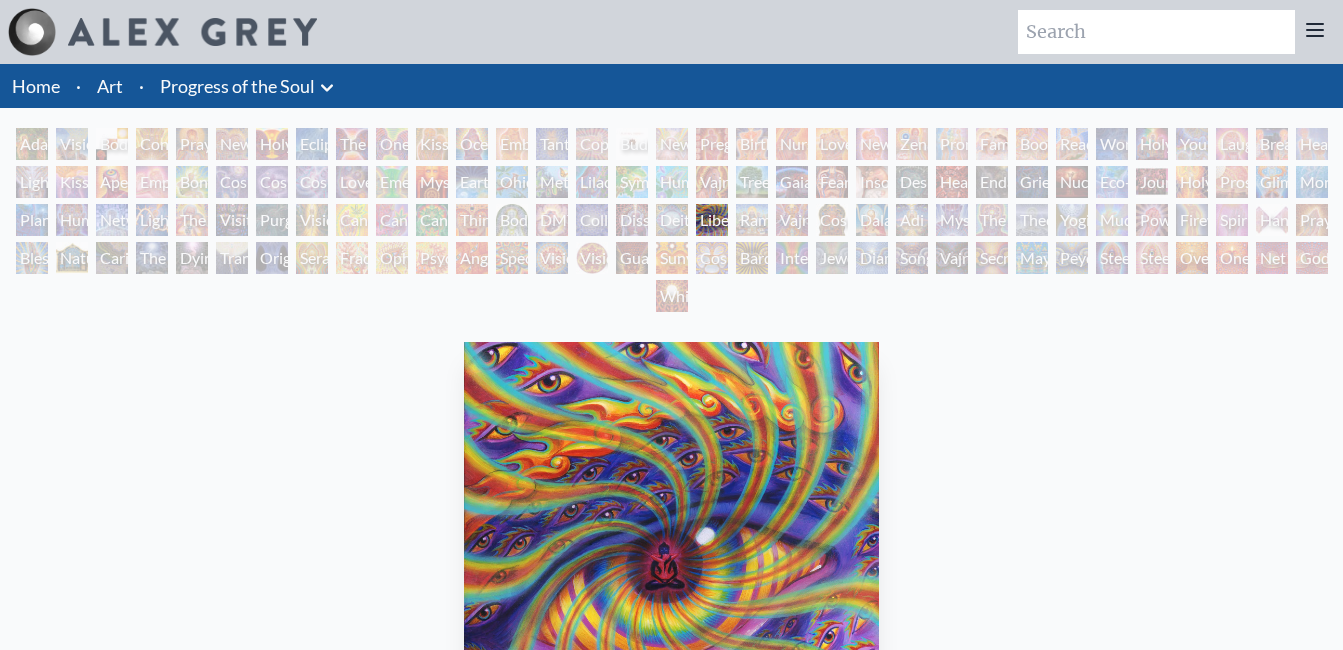 click on "Adi Da" at bounding box center [912, 220] 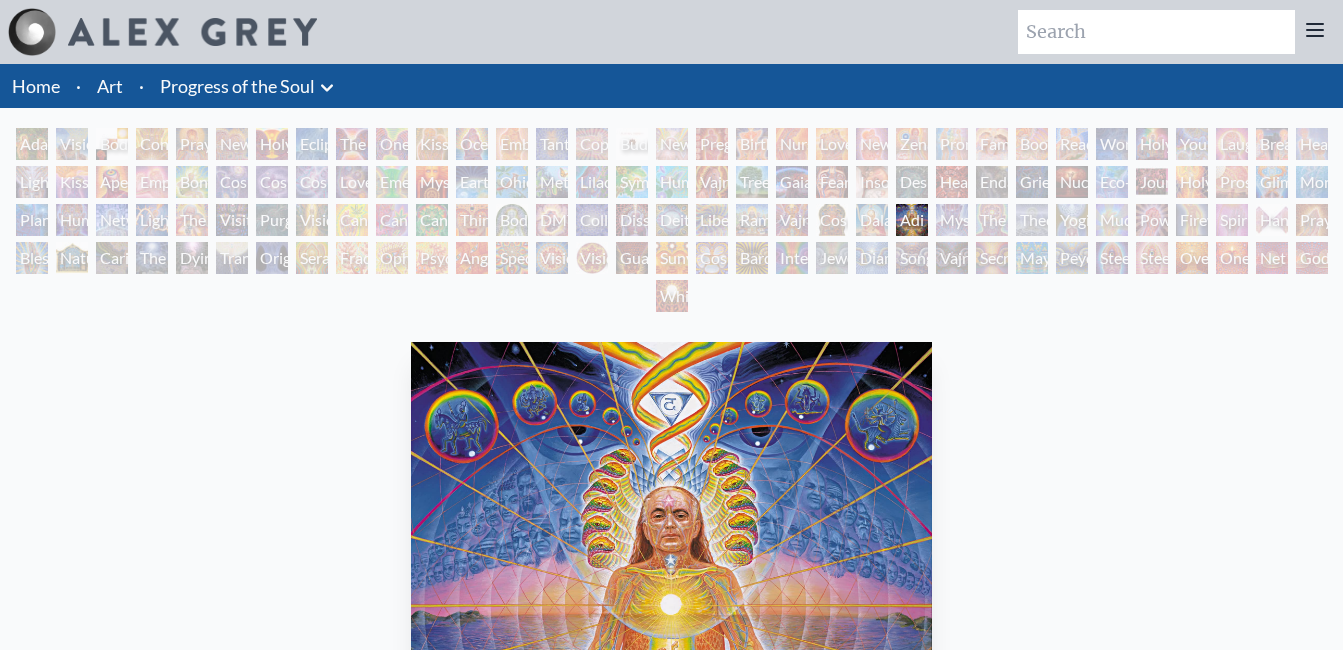 click on "Purging" at bounding box center (272, 220) 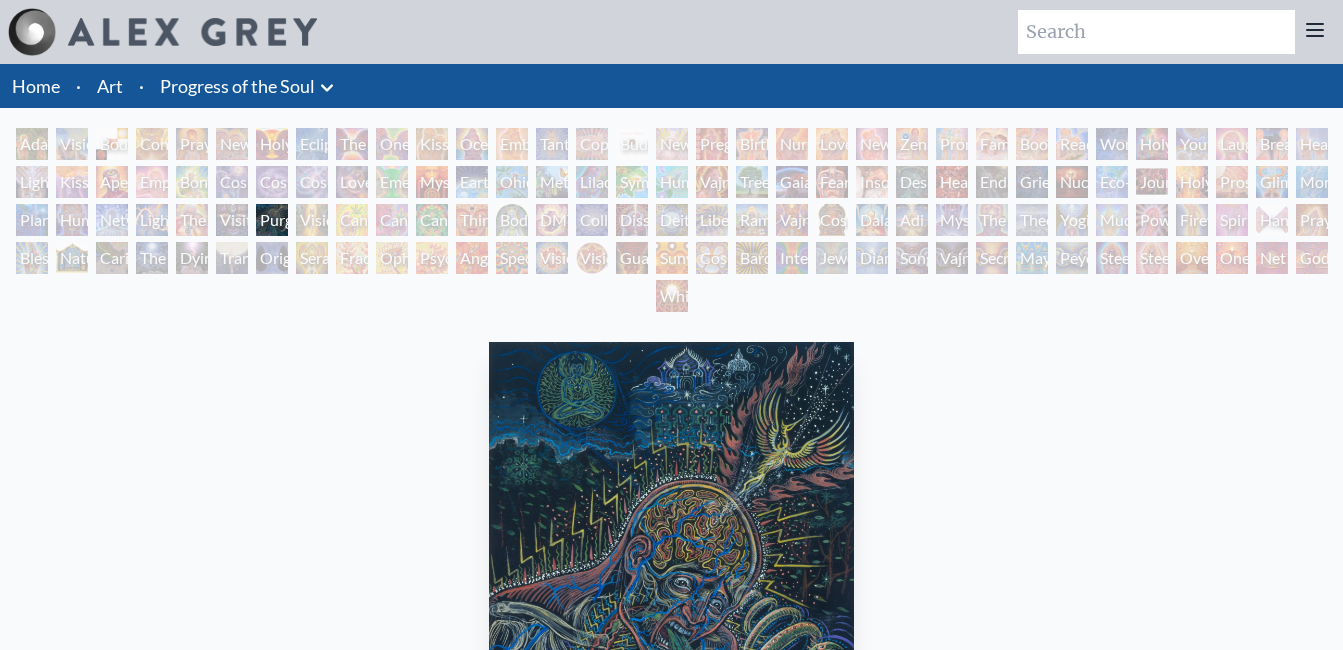 click on "Caring" at bounding box center (112, 258) 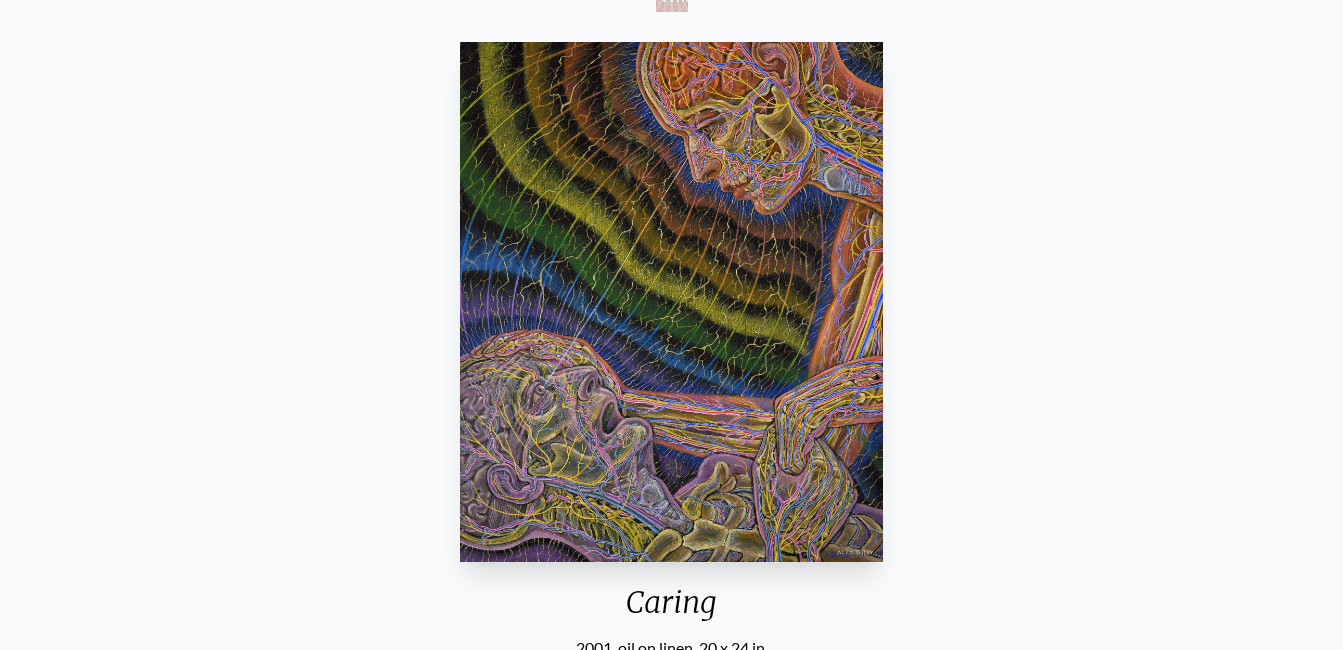 scroll, scrollTop: 0, scrollLeft: 0, axis: both 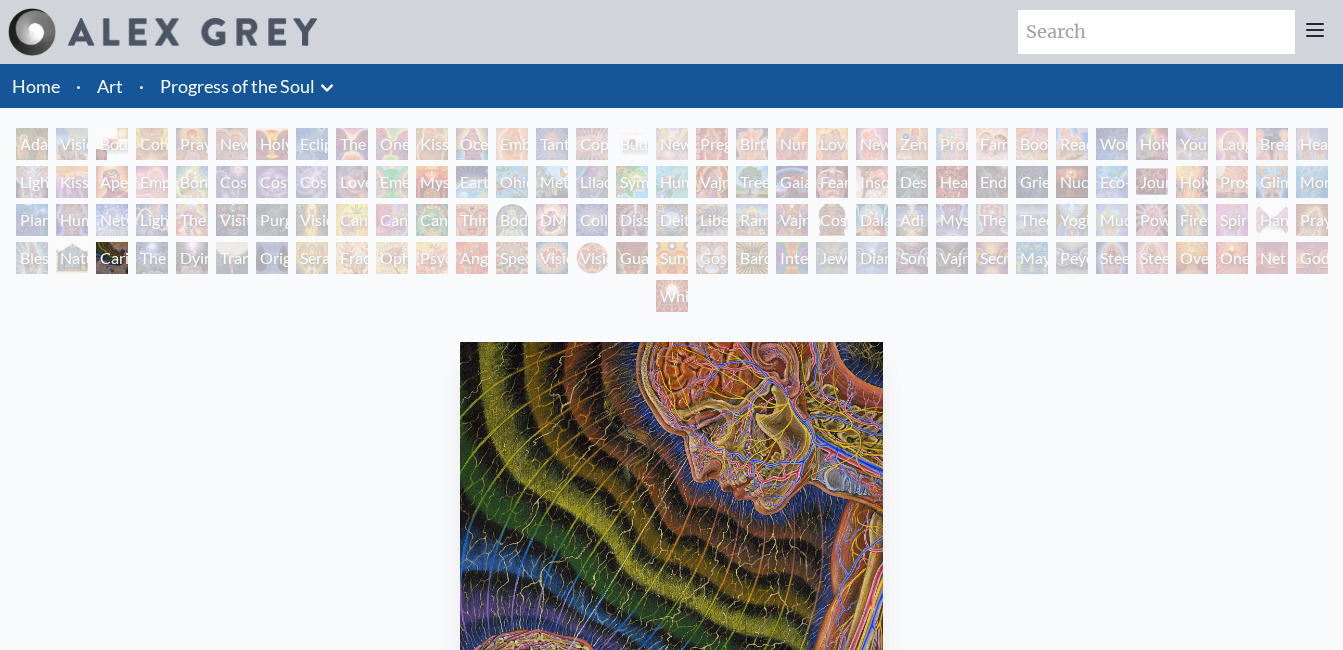 click on "Body, Mind, Spirit" at bounding box center (112, 144) 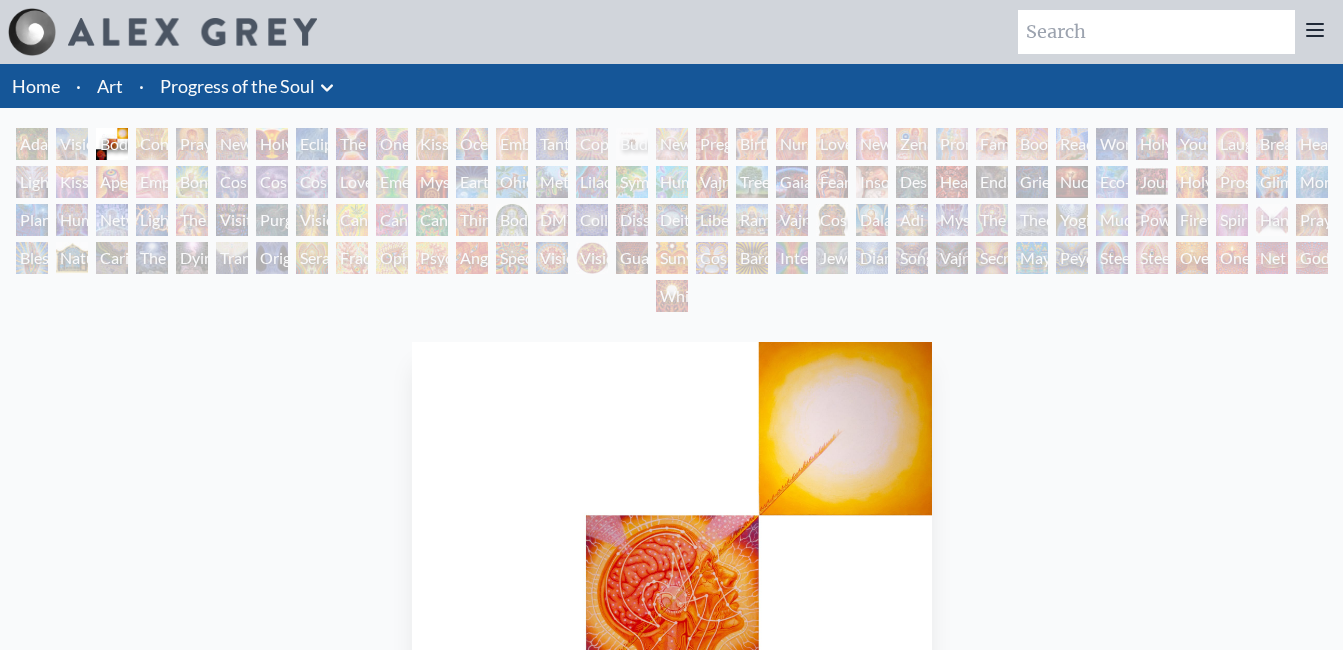 click on "Adam & Eve      Visionary Origin of Language      Body, Mind, Spirit      Contemplation      Praying      New Man New Woman      Holy Grail      Eclipse      The Kiss      One Taste      Kissing      Ocean of Love Bliss      Embracing      Tantra      Copulating      Buddha Embryo      Newborn      Pregnancy      Birth      Nursing      Love Circuit      New Family      Zena Lotus      Promise      Family      Boo-boo      Reading      Wonder      Holy Family      Young & Old      Laughing Man      Breathing      Healing      Lightweaver      Kiss of the Muse      Aperture      Empowerment      Bond      Cosmic Creativity      Cosmic Artist      Cosmic Lovers      Love is a Cosmic Force      Emerald Grail      Mysteriosa 2      Earth Energies      Ohio Song      Metamorphosis      Lilacs      Humming Bird" at bounding box center [671, 223] 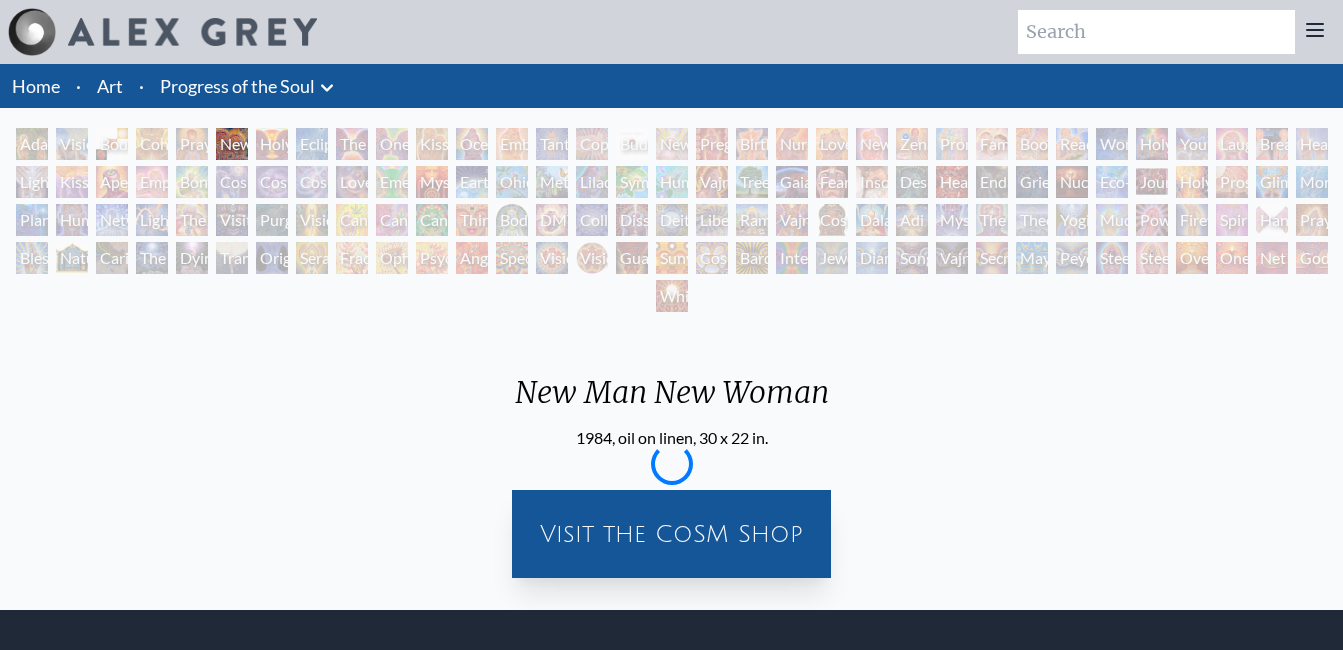 click on "Breathing" at bounding box center [1272, 144] 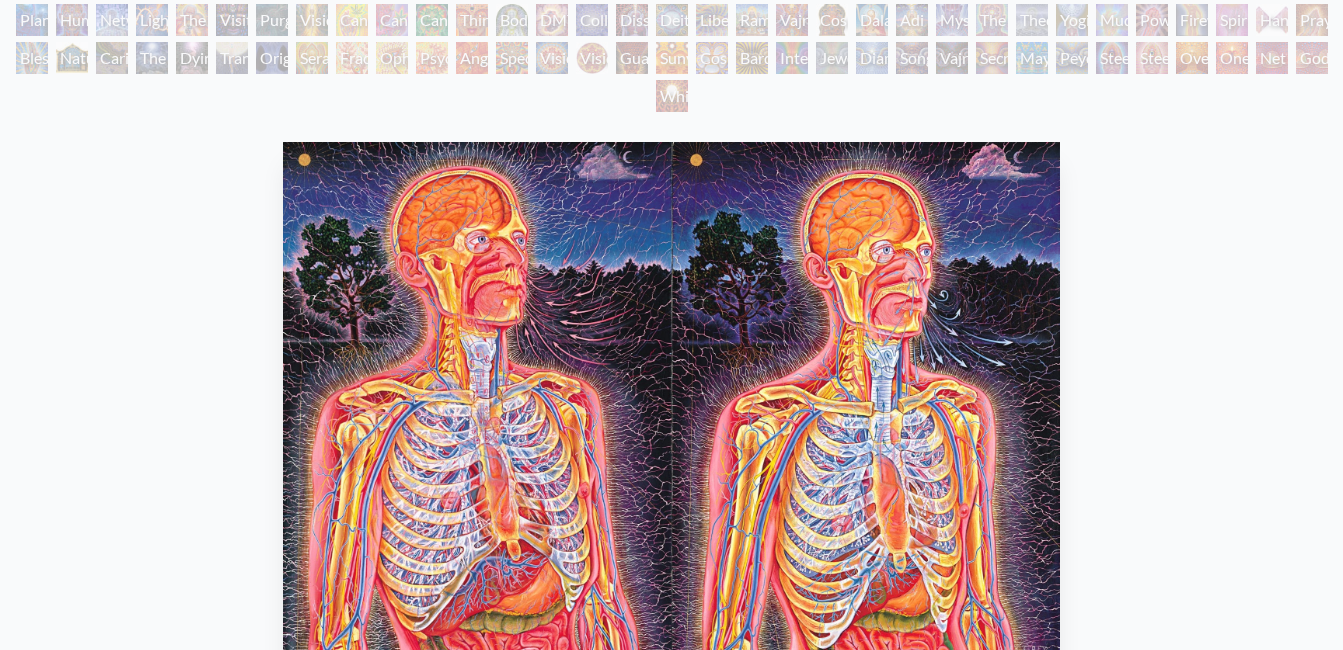scroll, scrollTop: 0, scrollLeft: 0, axis: both 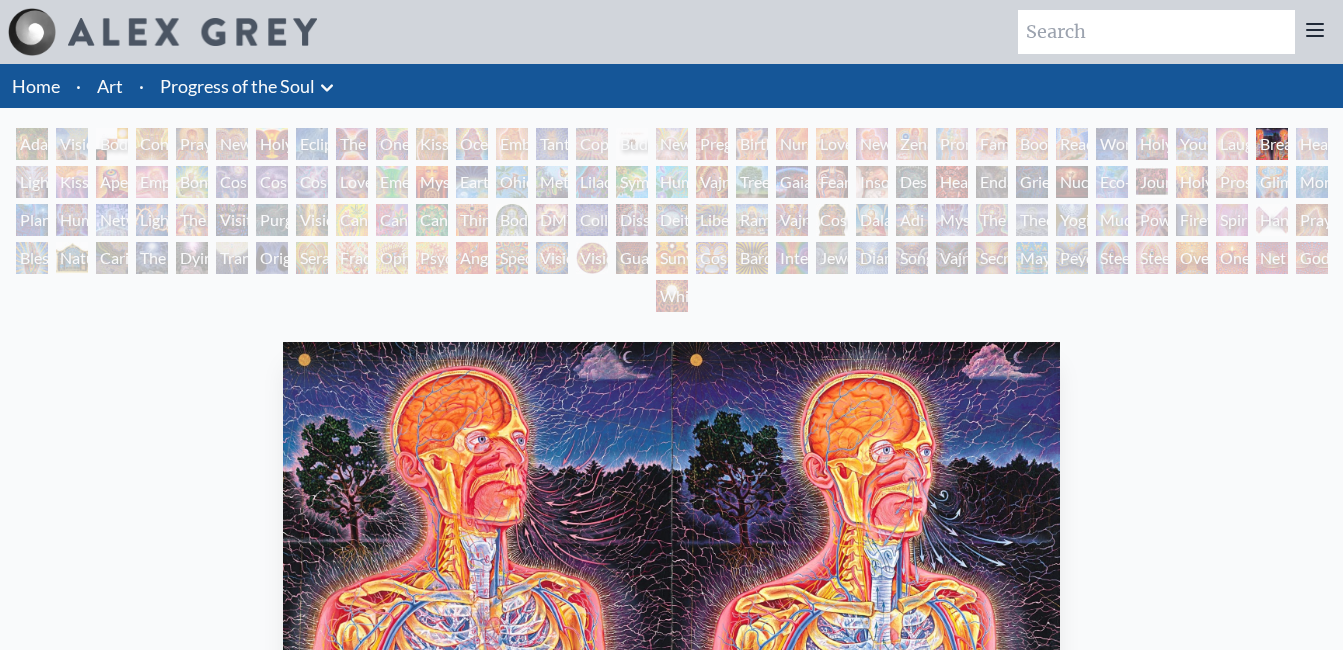 click on "Adam & Eve      Visionary Origin of Language      Body, Mind, Spirit      Contemplation      Praying      New Man New Woman      Holy Grail      Eclipse      The Kiss      One Taste      Kissing      Ocean of Love Bliss      Embracing      Tantra      Copulating      Buddha Embryo      Newborn      Pregnancy      Birth      Nursing      Love Circuit      New Family      Zena Lotus      Promise      Family      Boo-boo      Reading      Wonder      Holy Family      Young & Old      Laughing Man      Breathing      Healing      Lightweaver      Kiss of the Muse      Aperture      Empowerment      Bond      Cosmic Creativity      Cosmic Artist      Cosmic Lovers      Love is a Cosmic Force      Emerald Grail      Mysteriosa 2      Earth Energies      Ohio Song      Metamorphosis      Lilacs      Humming Bird" at bounding box center (671, 223) 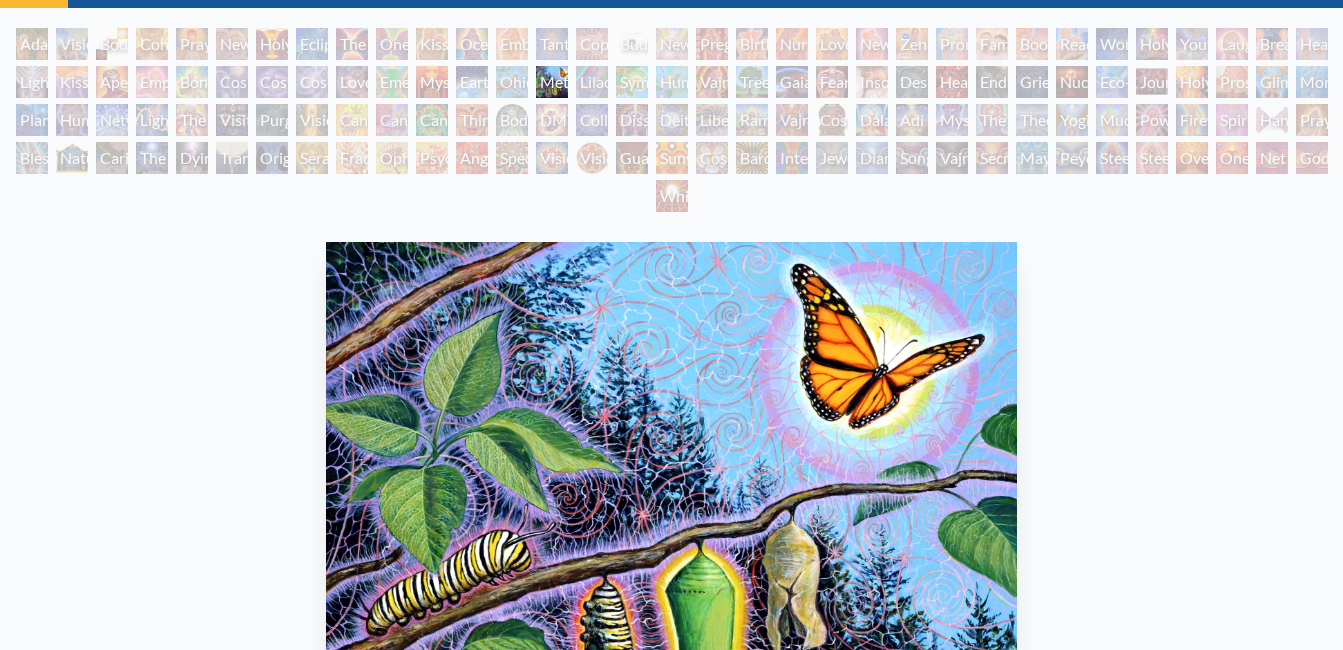 scroll, scrollTop: 0, scrollLeft: 0, axis: both 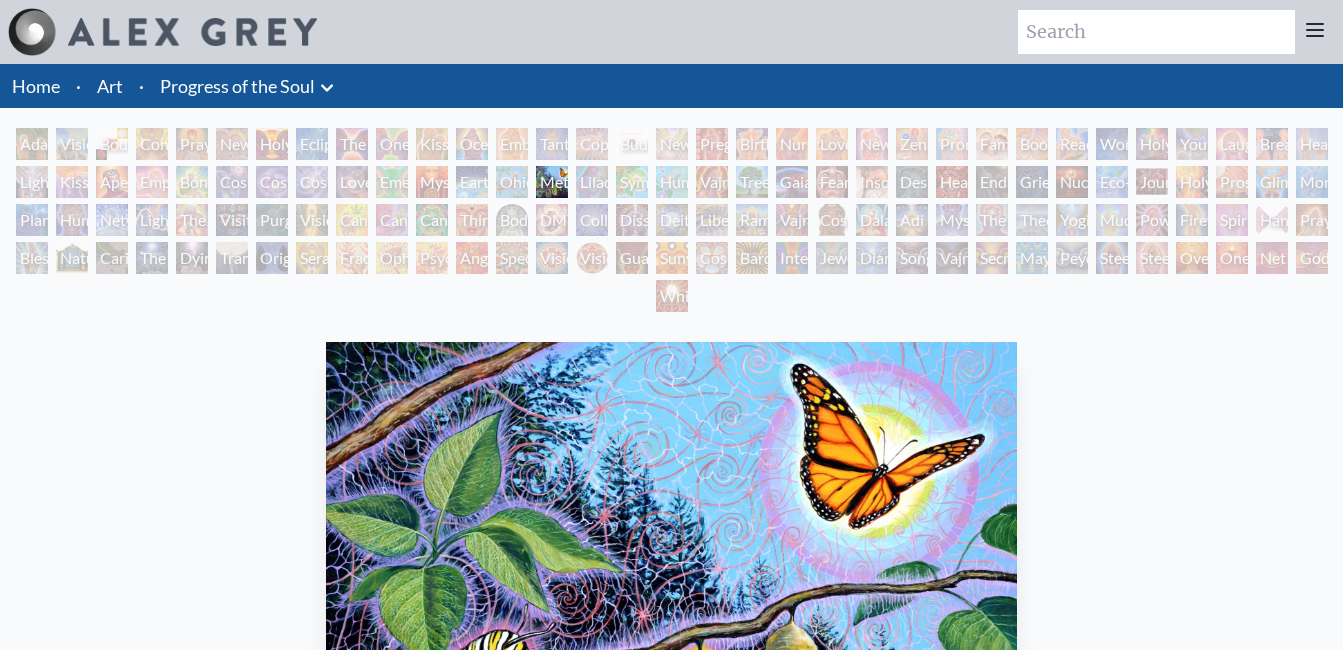 click on "Symbiosis: Gall Wasp & Oak Tree" at bounding box center (632, 182) 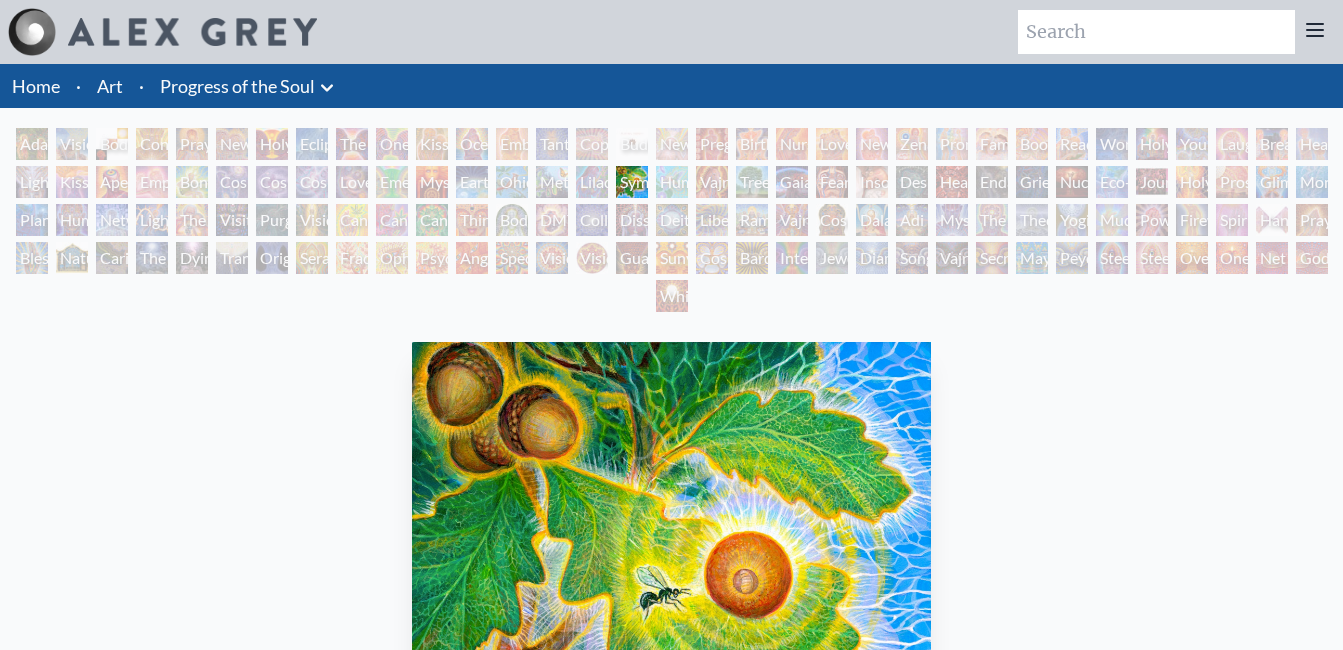 scroll, scrollTop: 200, scrollLeft: 0, axis: vertical 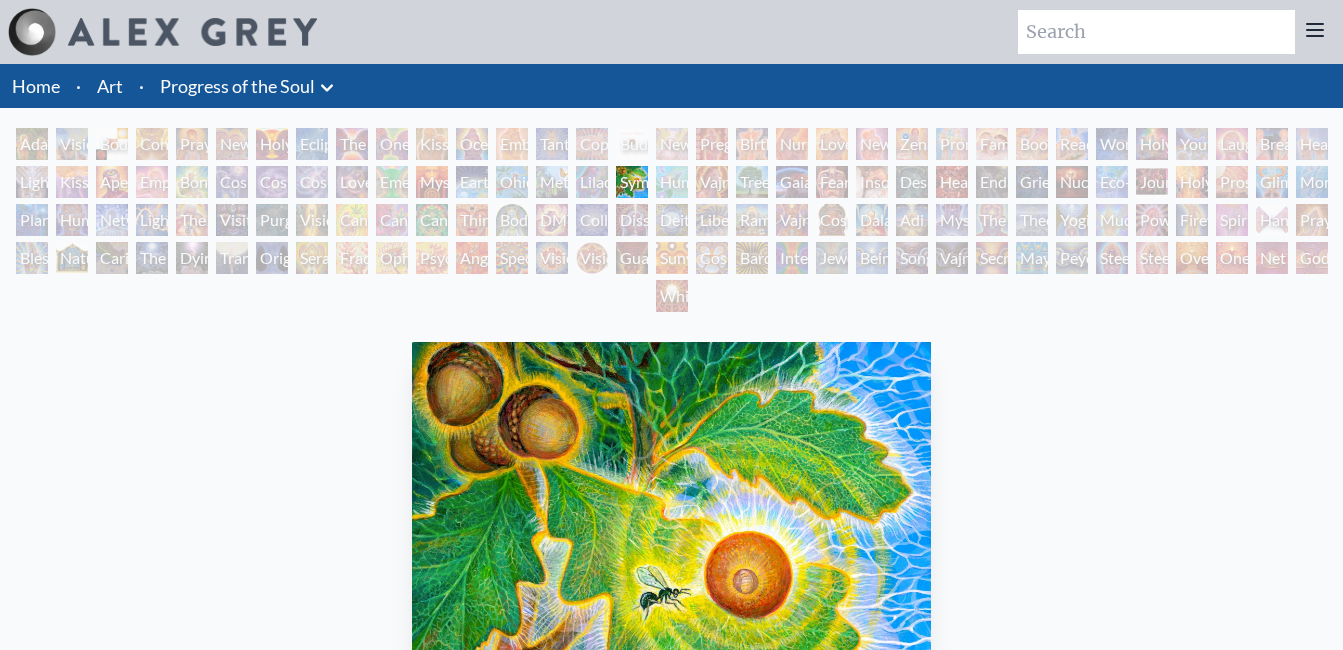 click on "Fear" at bounding box center [832, 182] 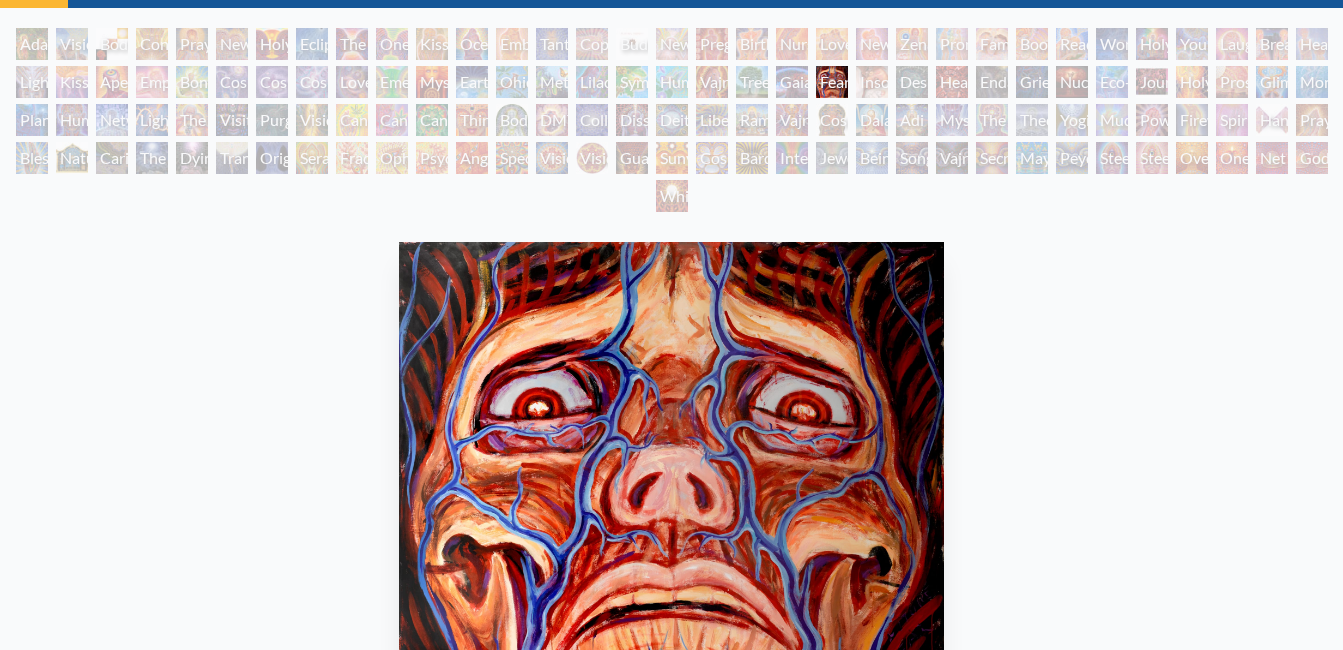 scroll, scrollTop: 0, scrollLeft: 0, axis: both 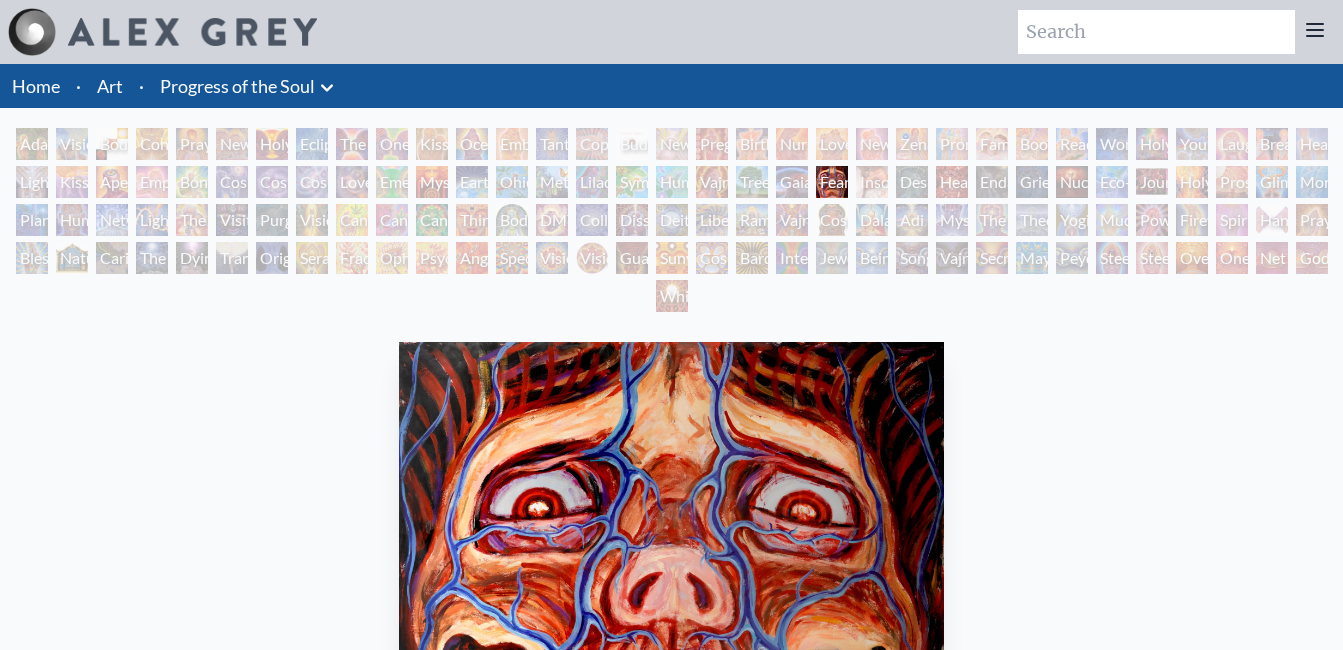 click on "Despair" at bounding box center [912, 182] 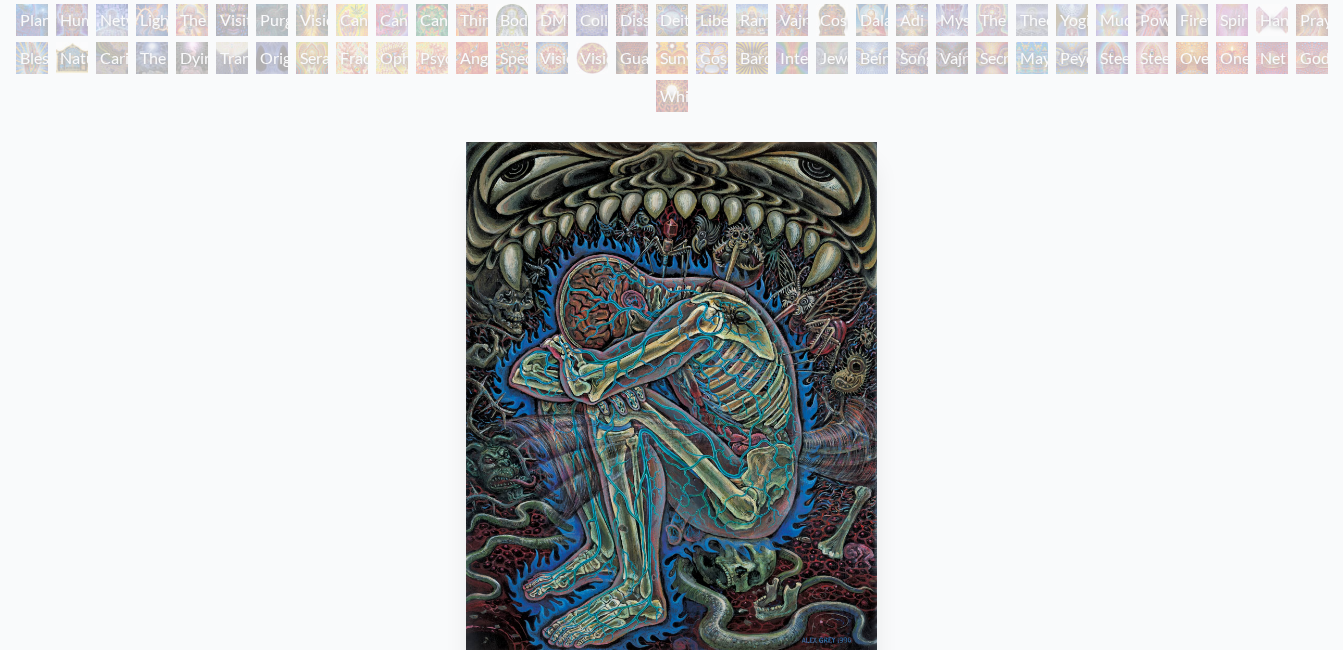 scroll, scrollTop: 0, scrollLeft: 0, axis: both 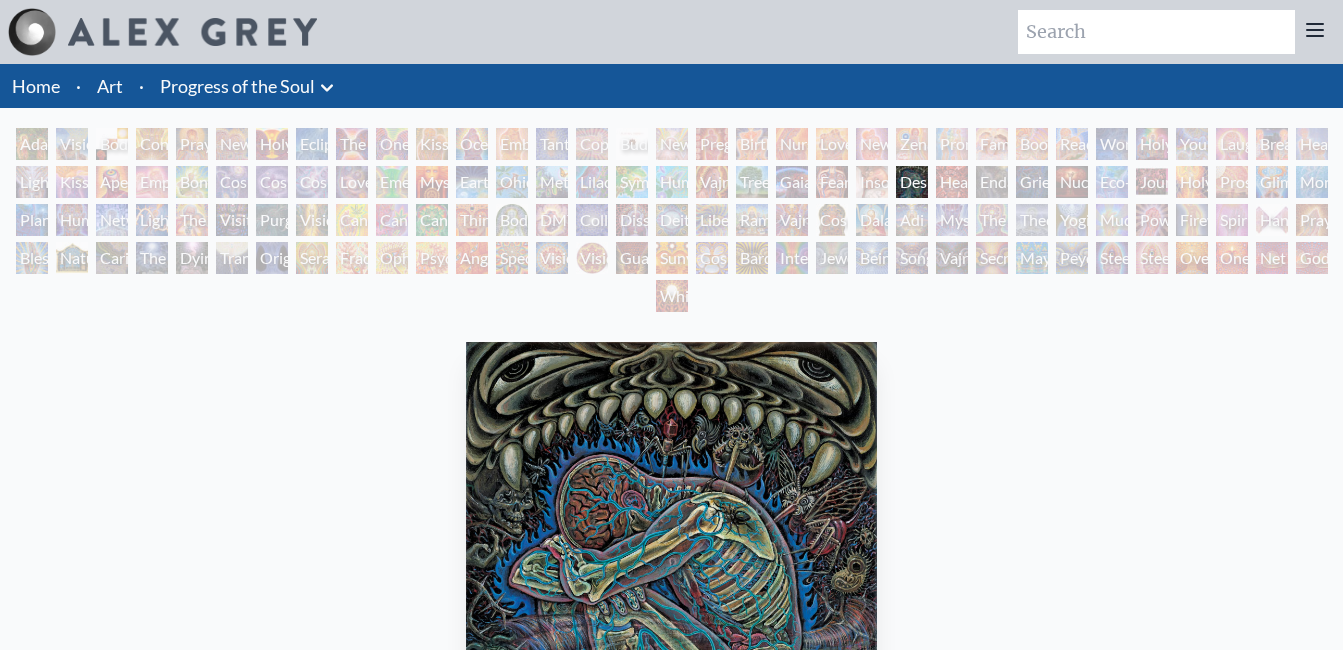 click on "Grieving" at bounding box center [1032, 182] 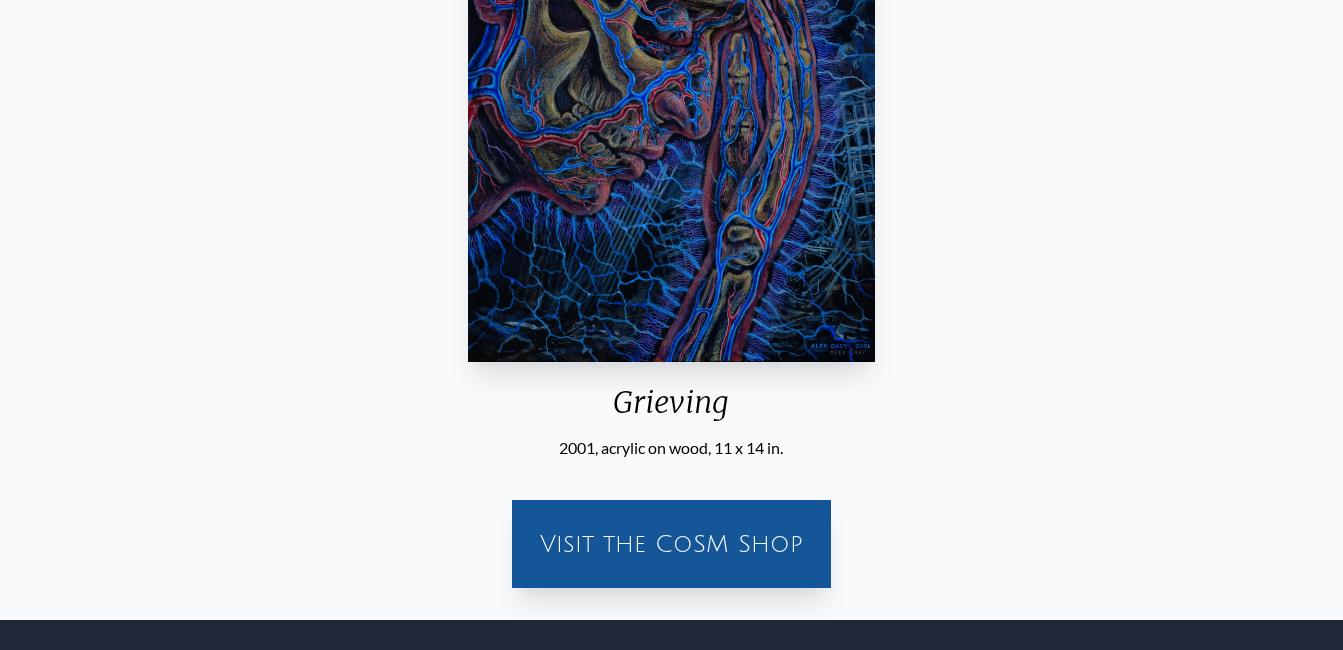 scroll, scrollTop: 0, scrollLeft: 0, axis: both 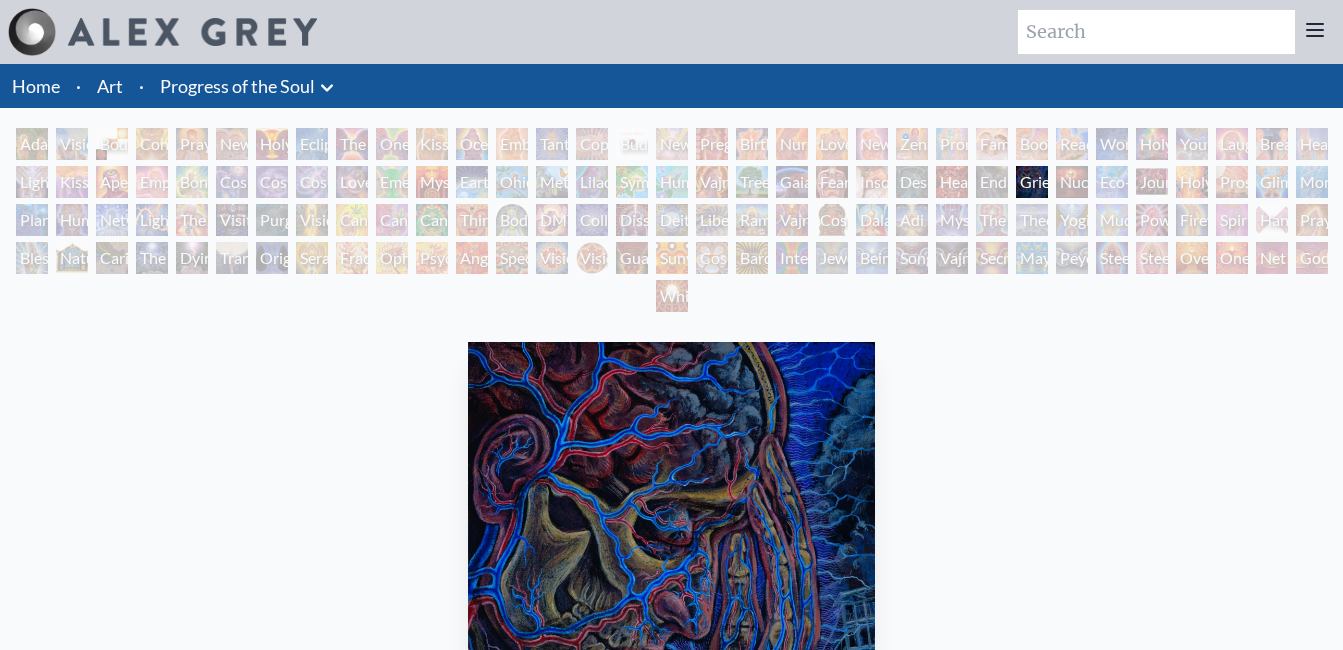 click on "Power to the Peaceful" at bounding box center [1152, 220] 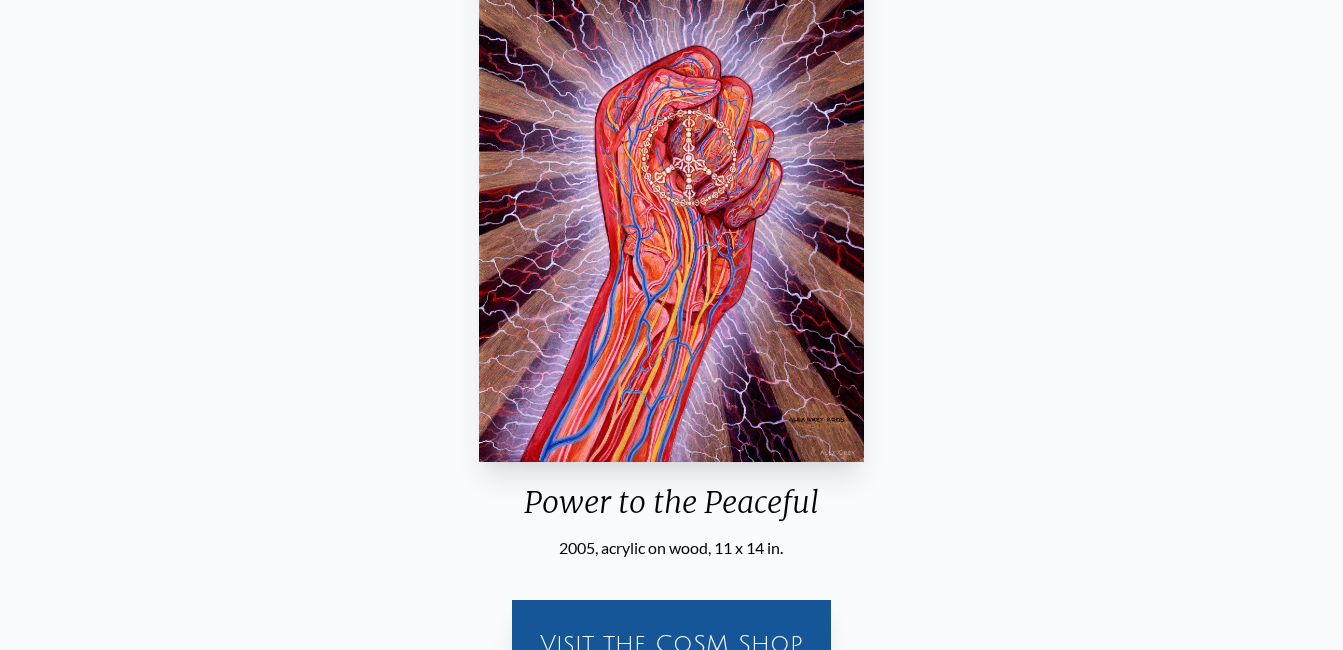 scroll, scrollTop: 0, scrollLeft: 0, axis: both 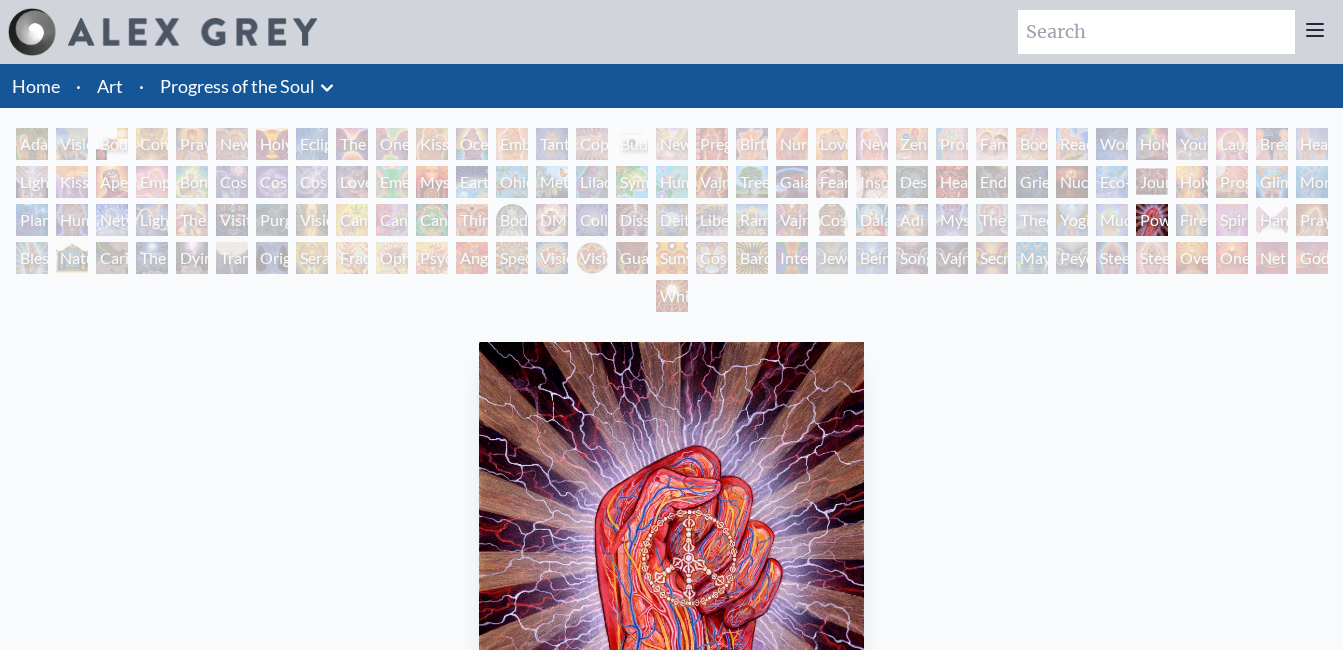 click on "Mystic Eye" at bounding box center [952, 220] 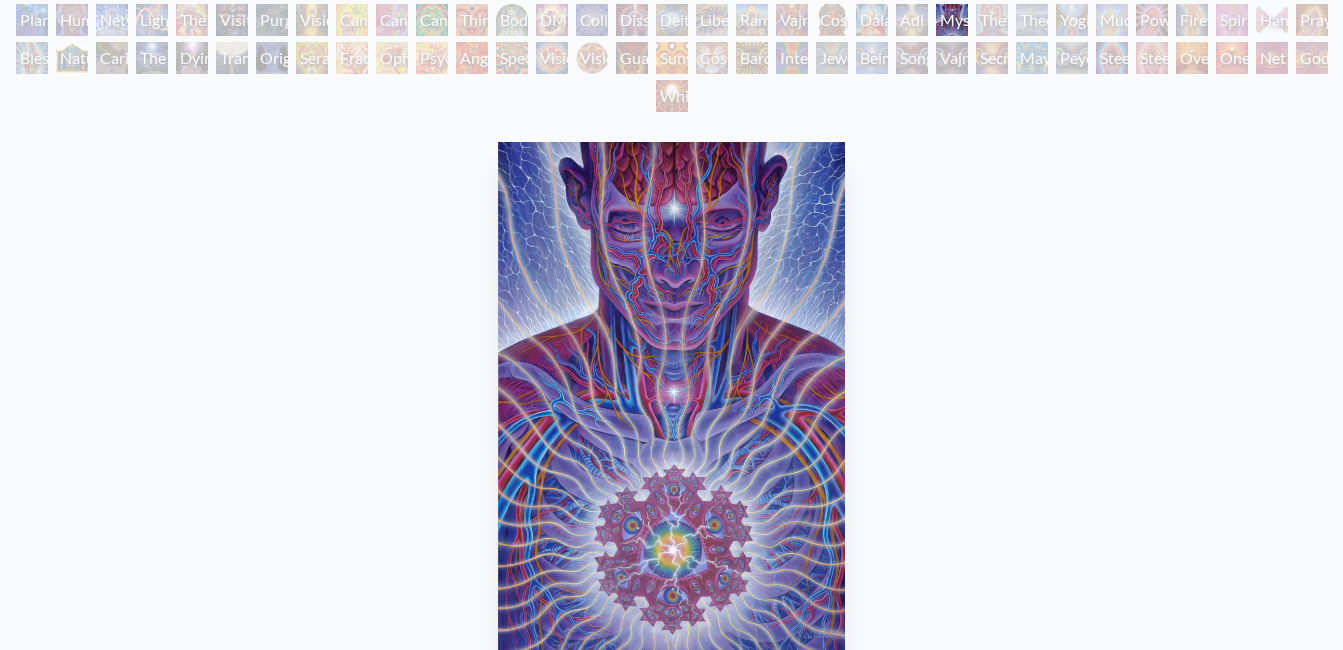 scroll, scrollTop: 0, scrollLeft: 0, axis: both 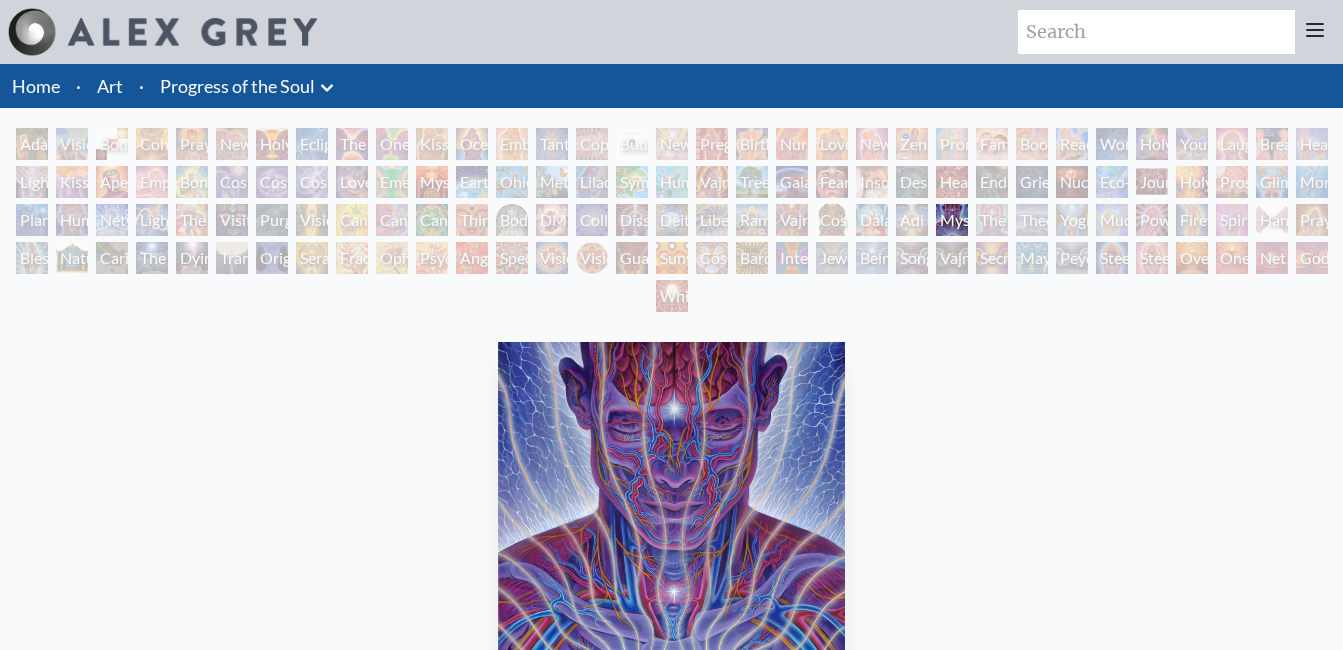 click on "Dalai Lama" at bounding box center [872, 220] 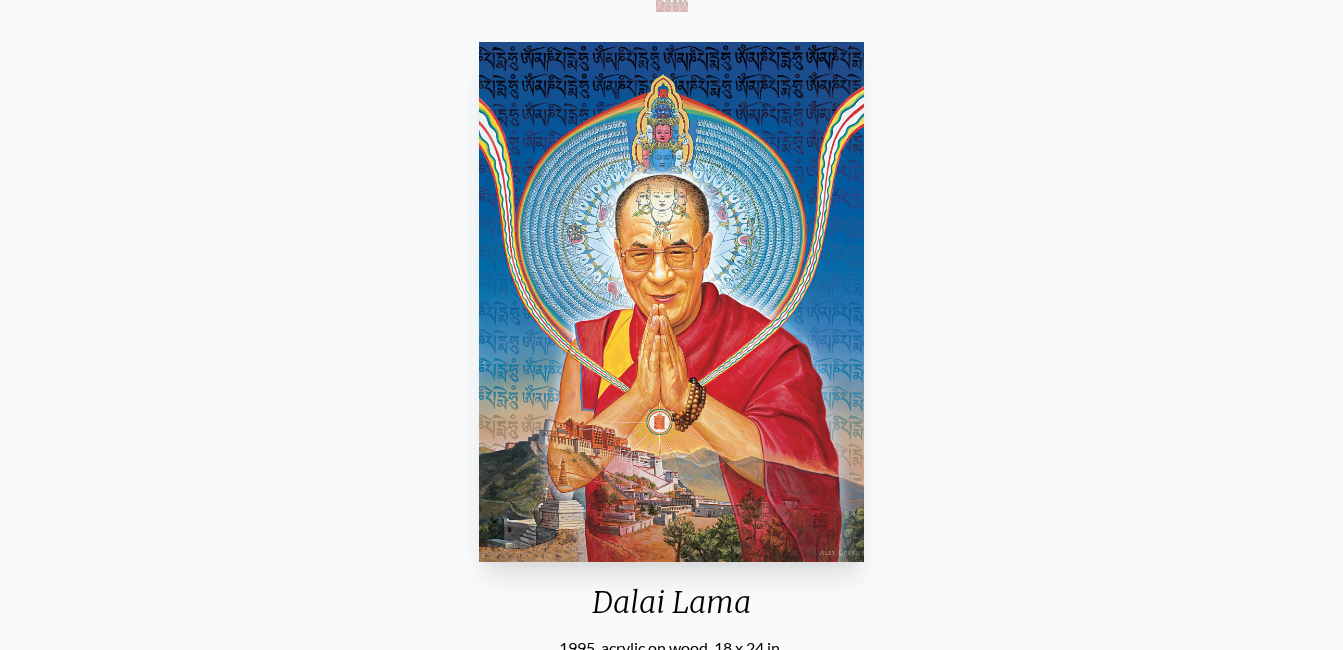 scroll, scrollTop: 100, scrollLeft: 0, axis: vertical 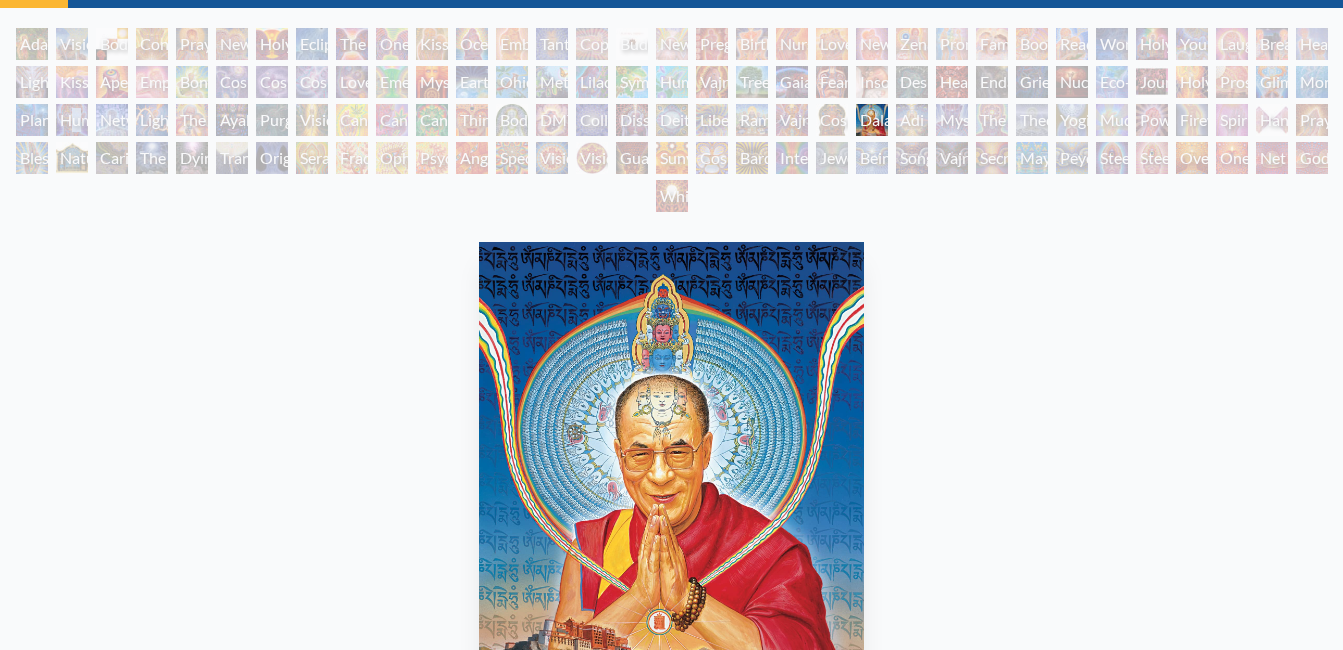 click on "Human Geometry" at bounding box center [72, 120] 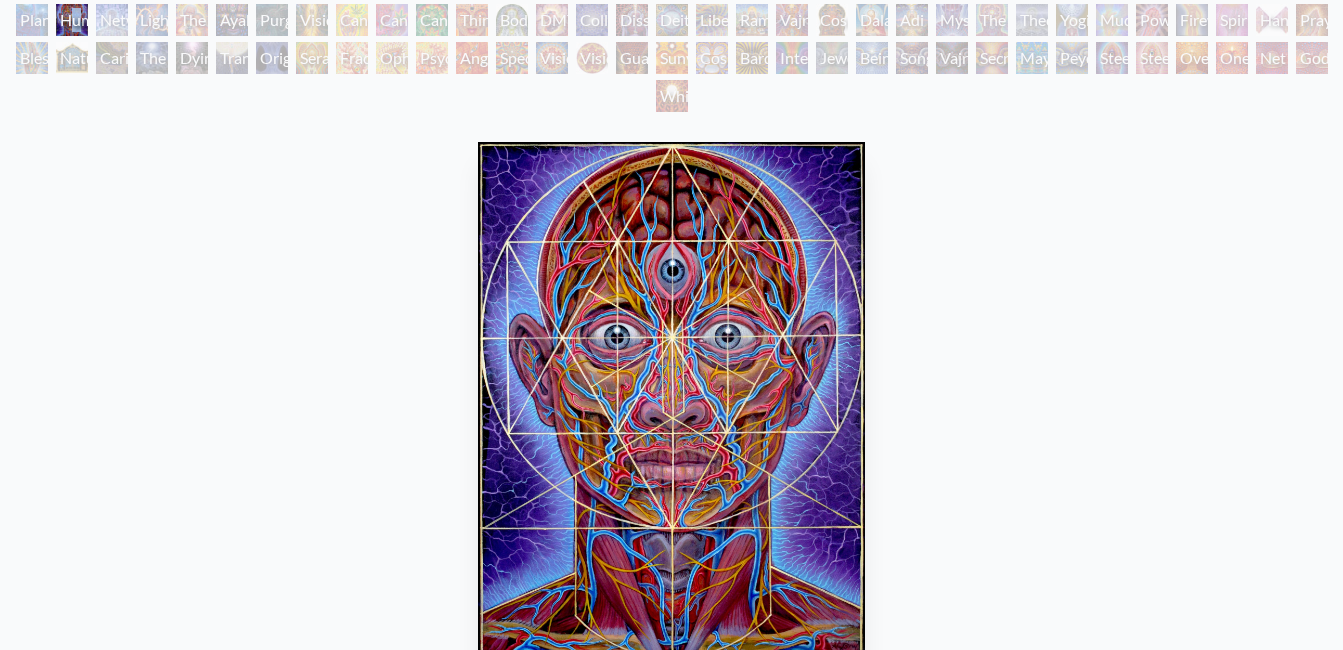 scroll, scrollTop: 100, scrollLeft: 0, axis: vertical 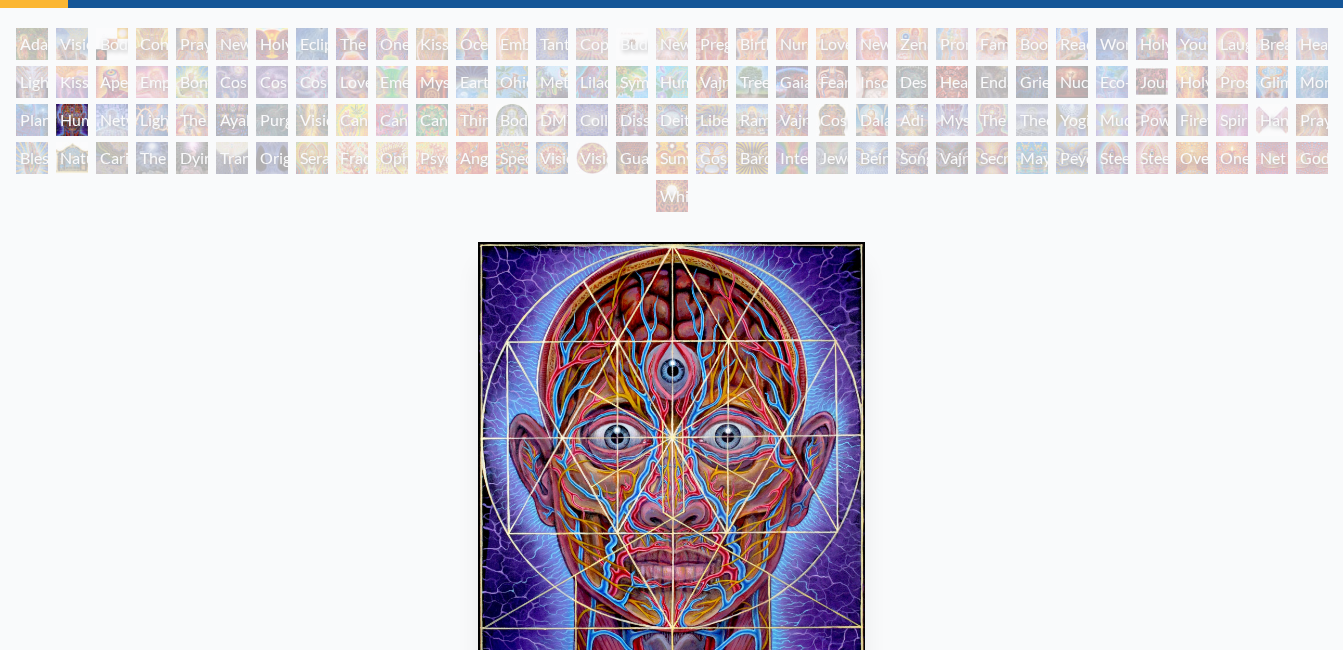 click on "Prostration" at bounding box center (1232, 82) 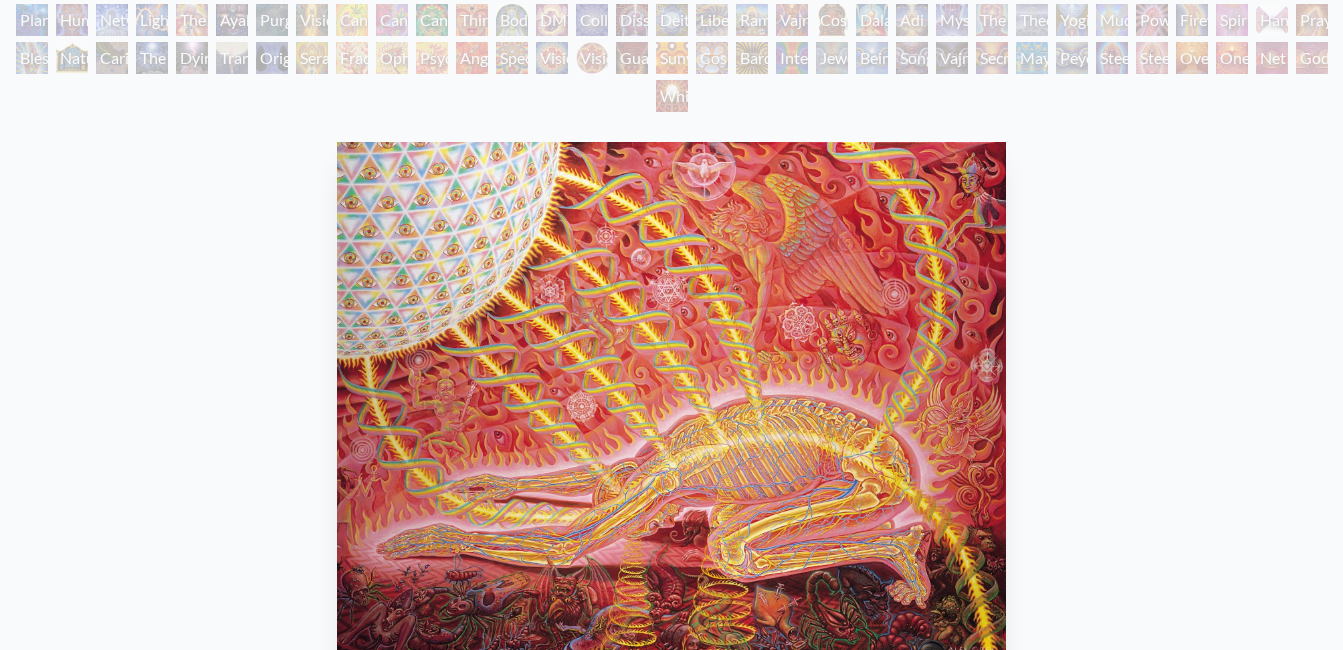 scroll, scrollTop: 0, scrollLeft: 0, axis: both 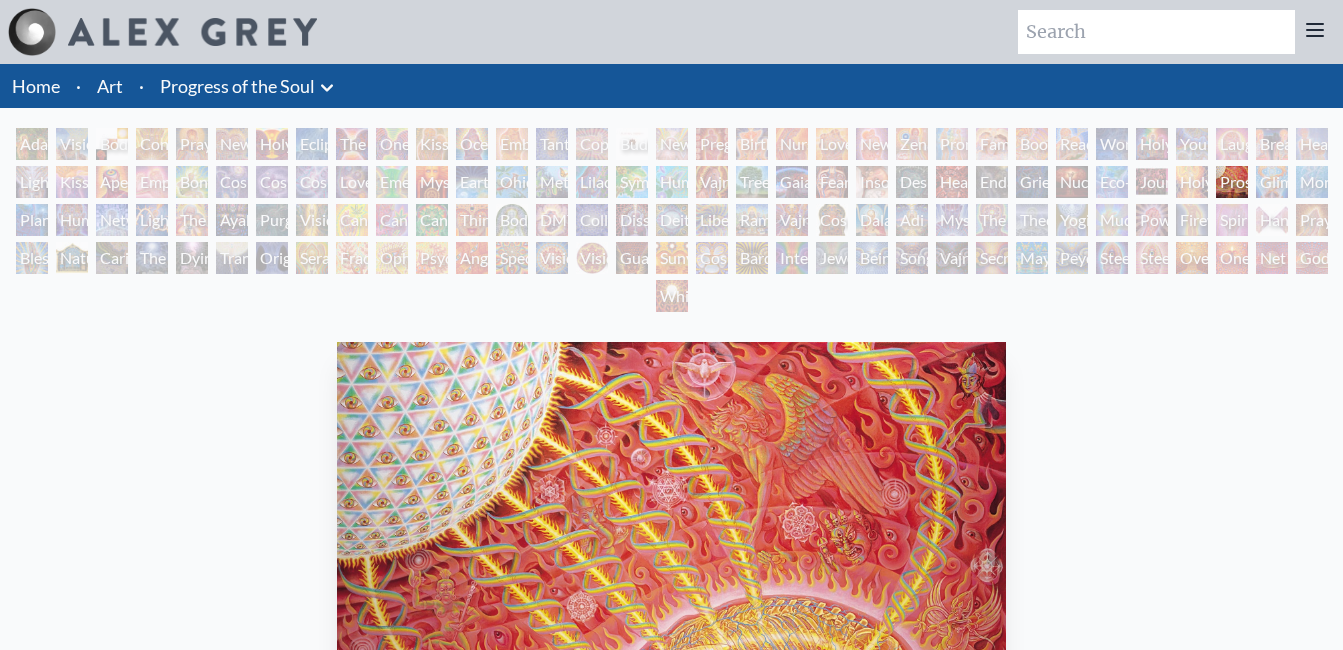 click on "[FIRST] & [LAST] Visionary Origin of Language Body, Mind, Spirit Contemplation Praying New Man New Woman Holy Grail Eclipse The Kiss One Taste Kissing Ocean of Love Bliss Embracing Tantra Copulating Buddha Embryo Newborn Pregnancy Birth Nursing Love Circuit New Family Zena Lotus Promise Family Boo-boo Reading Wonder Holy Family Young & Old Laughing Man Breathing Healing Lightweaver Kiss of the Muse Aperture Empowerment Bond Cosmic Creativity Cosmic Artist Cosmic Lovers Love is a Cosmic Force Emerald Grail Mysteriosa 2 Earth Energies Ohio Song Metamorphosis Lilacs One" at bounding box center [671, 624] 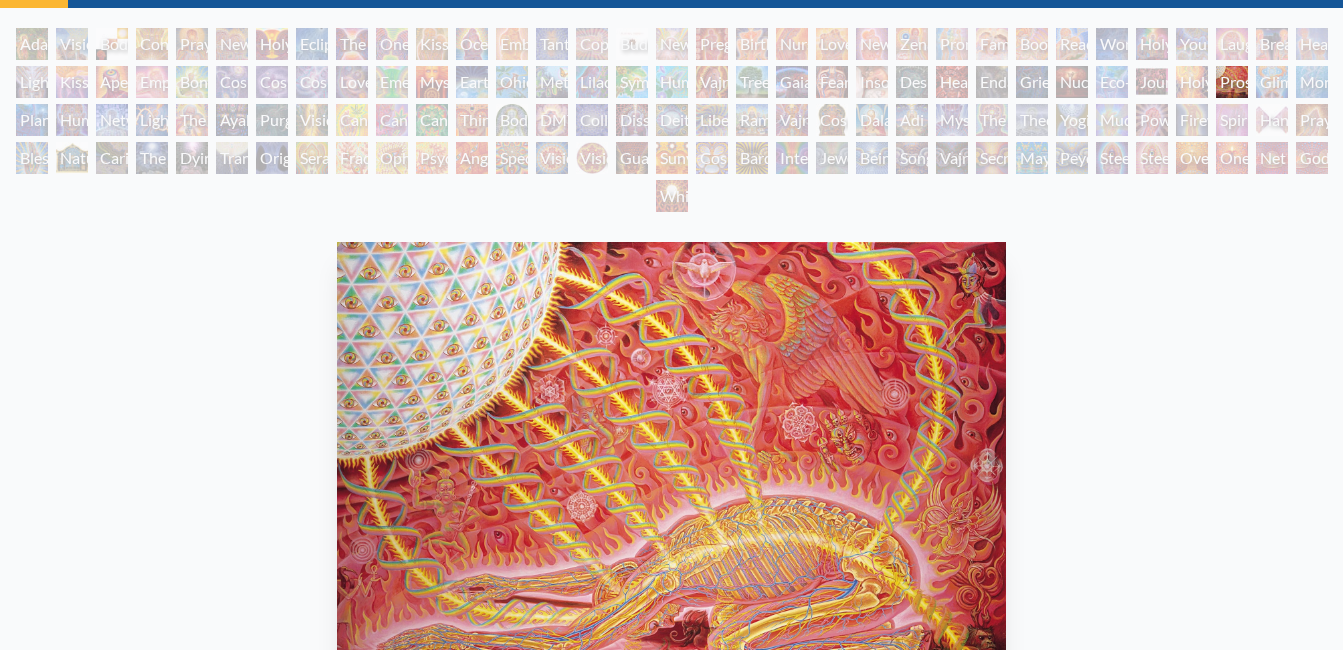 click on "Power to the Peaceful" at bounding box center [1152, 120] 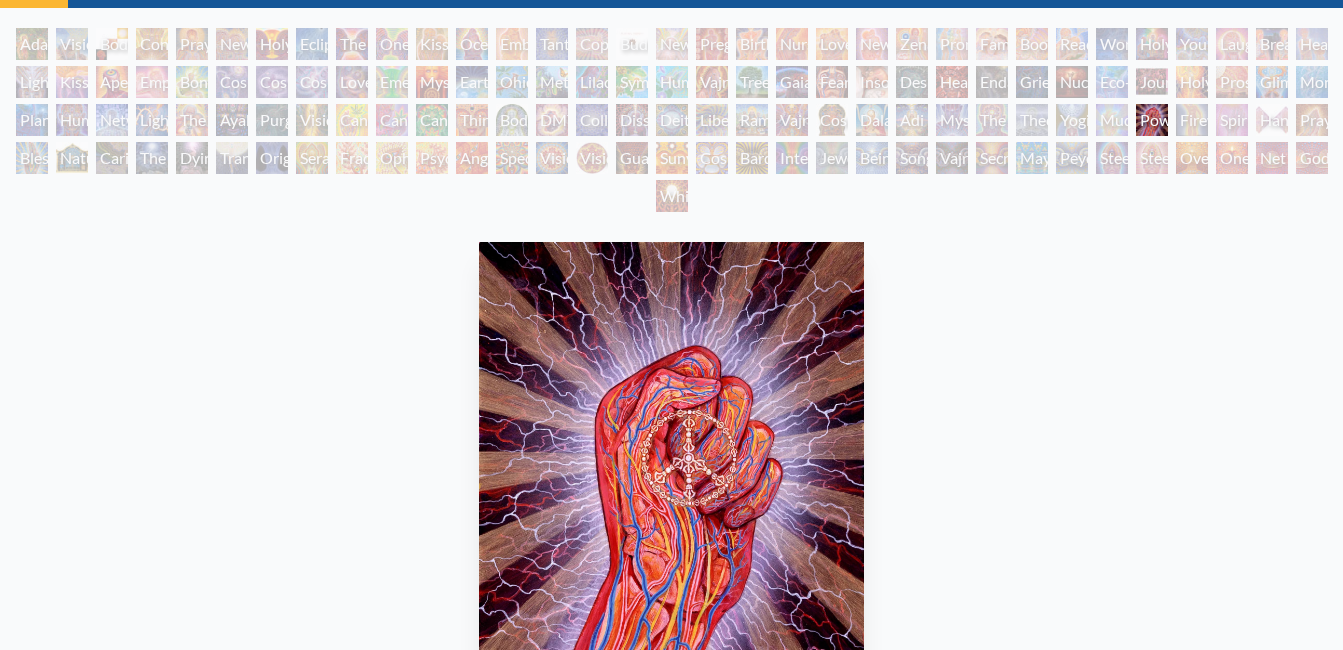 click on "Mudra" at bounding box center [1112, 120] 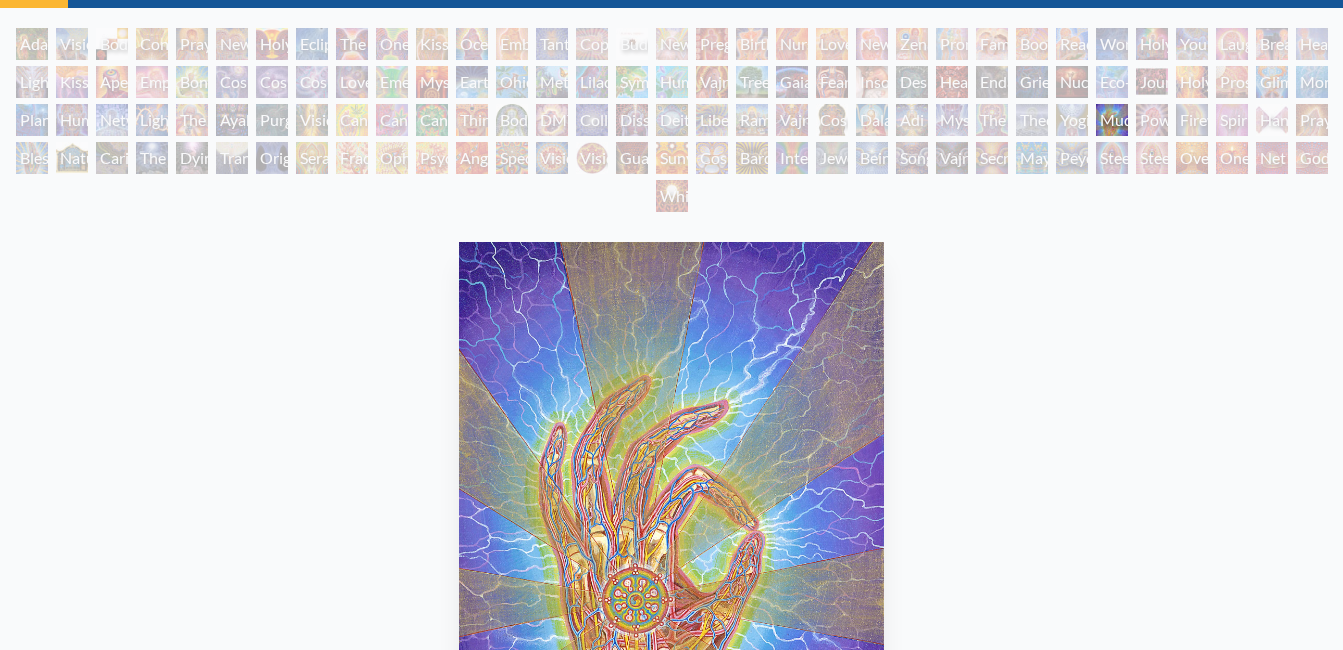 click on "Headache" at bounding box center (952, 82) 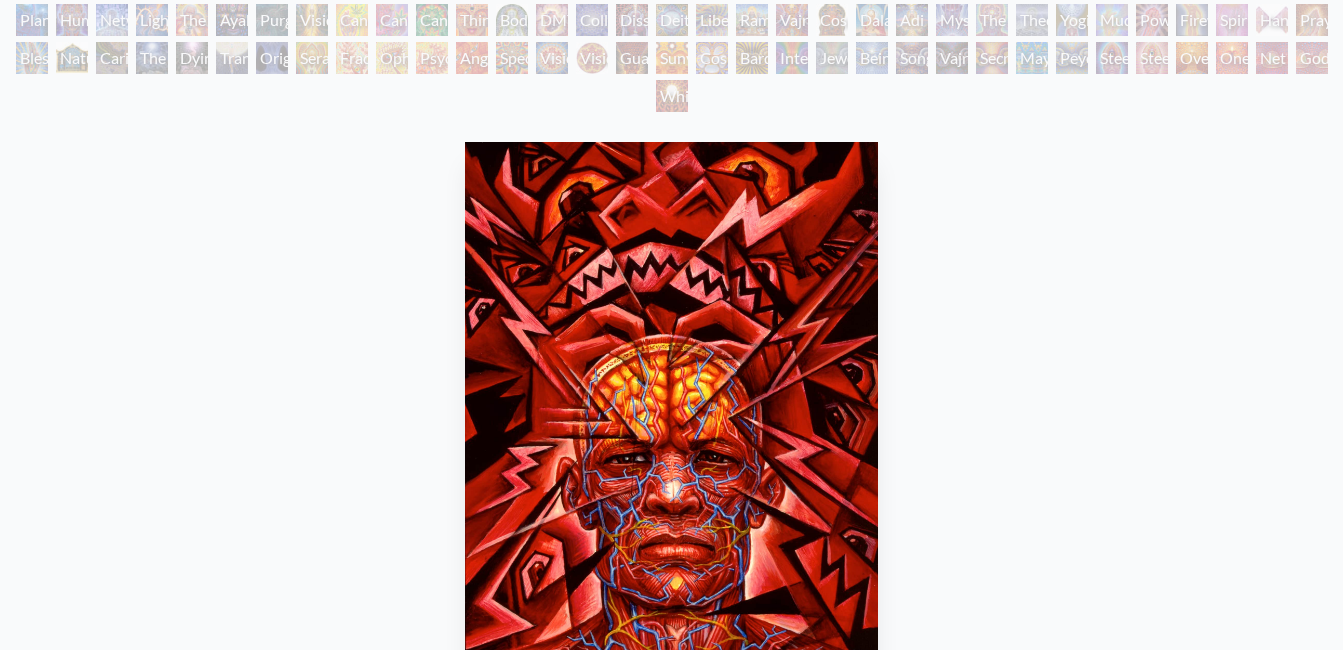scroll, scrollTop: 100, scrollLeft: 0, axis: vertical 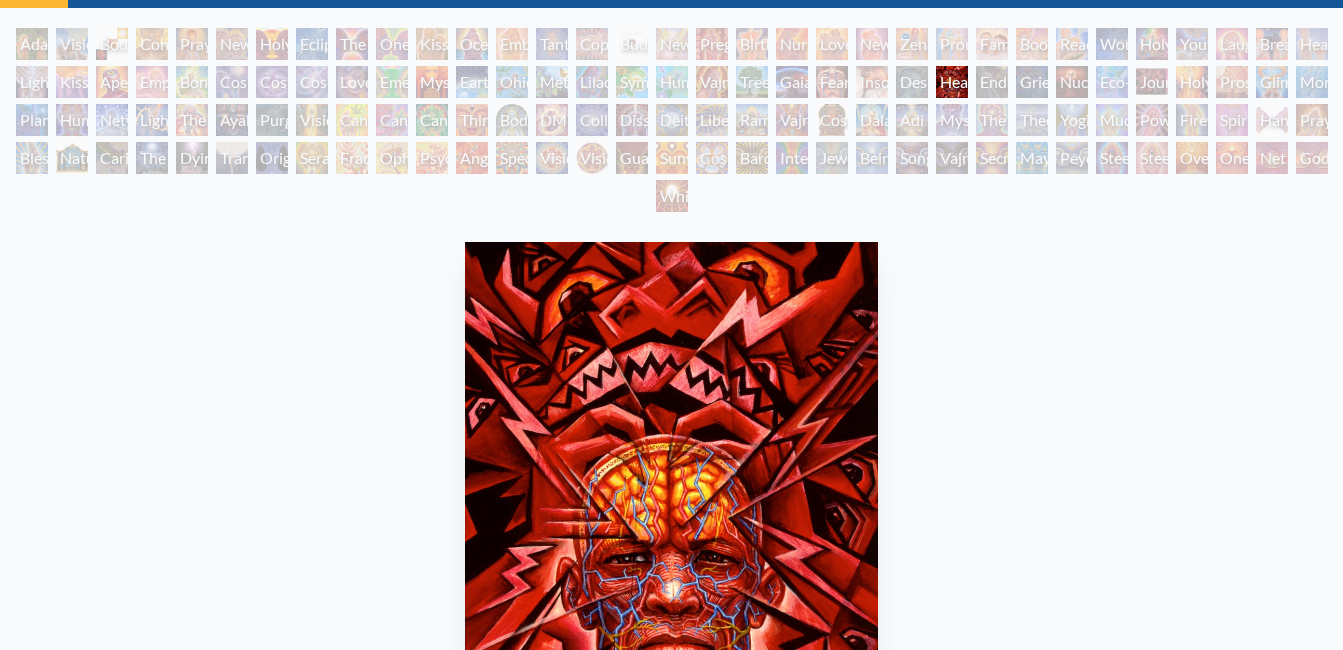 click on "Insomnia" at bounding box center (872, 82) 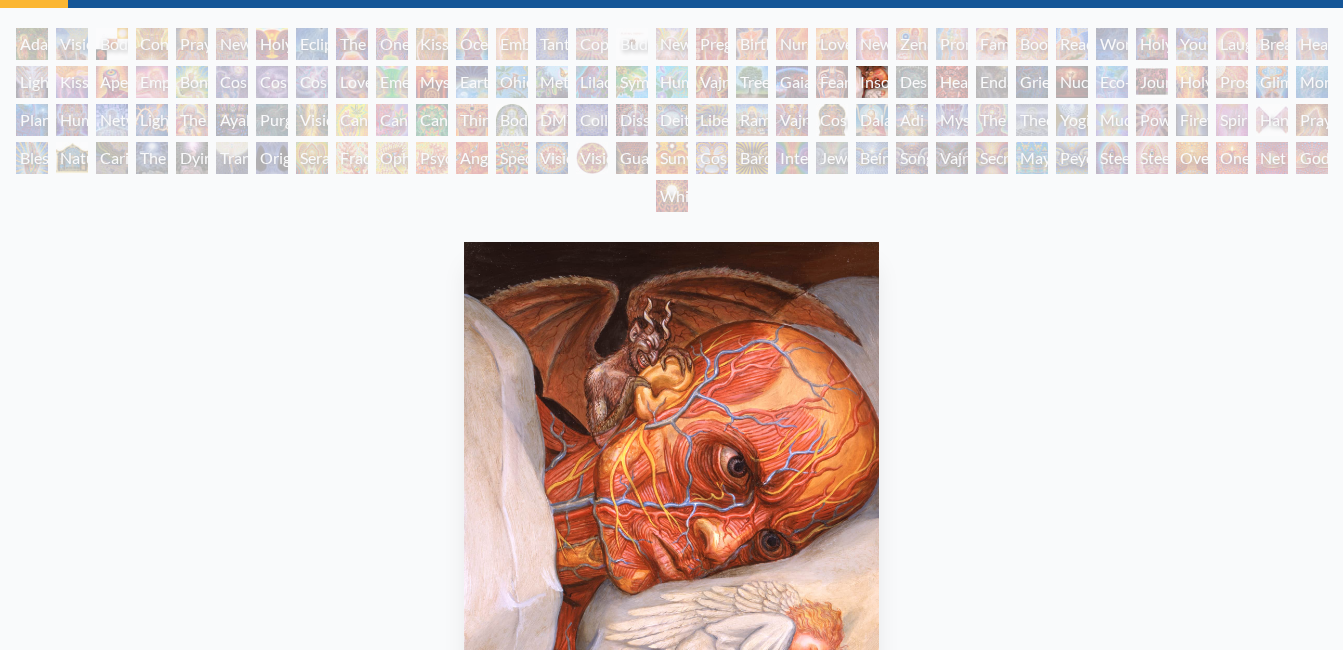 click on "Fear" at bounding box center (832, 82) 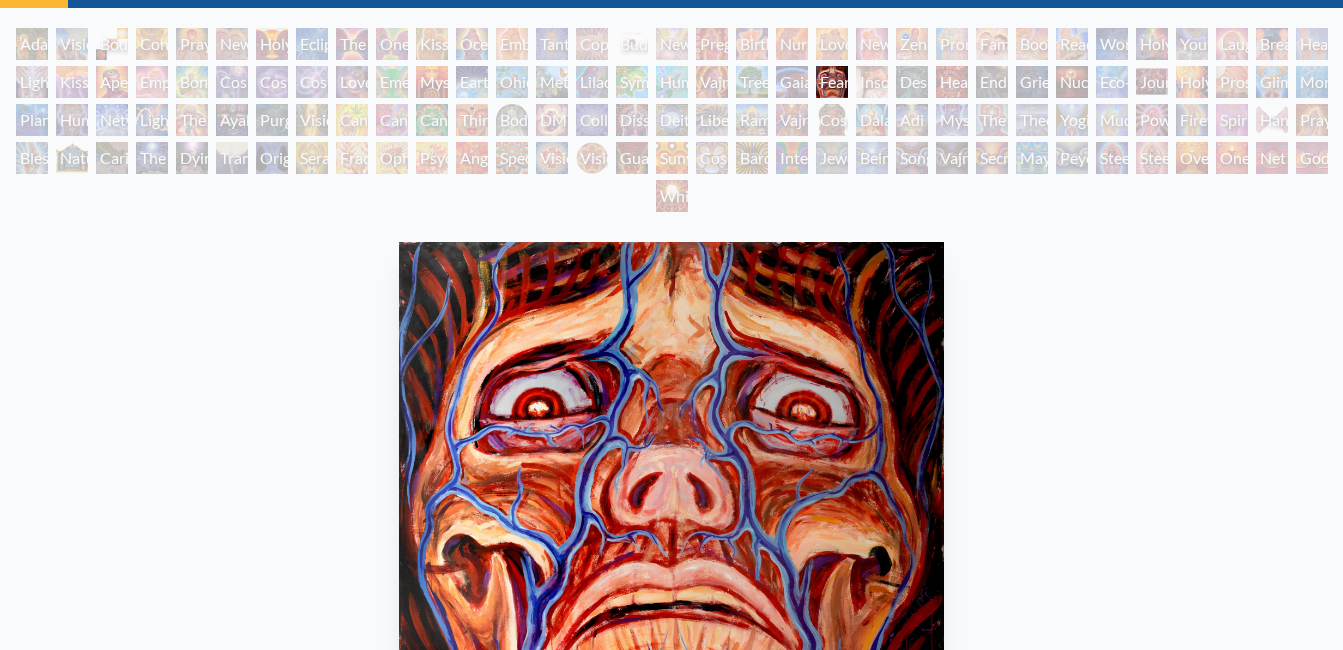 click on "Gaia" at bounding box center [792, 82] 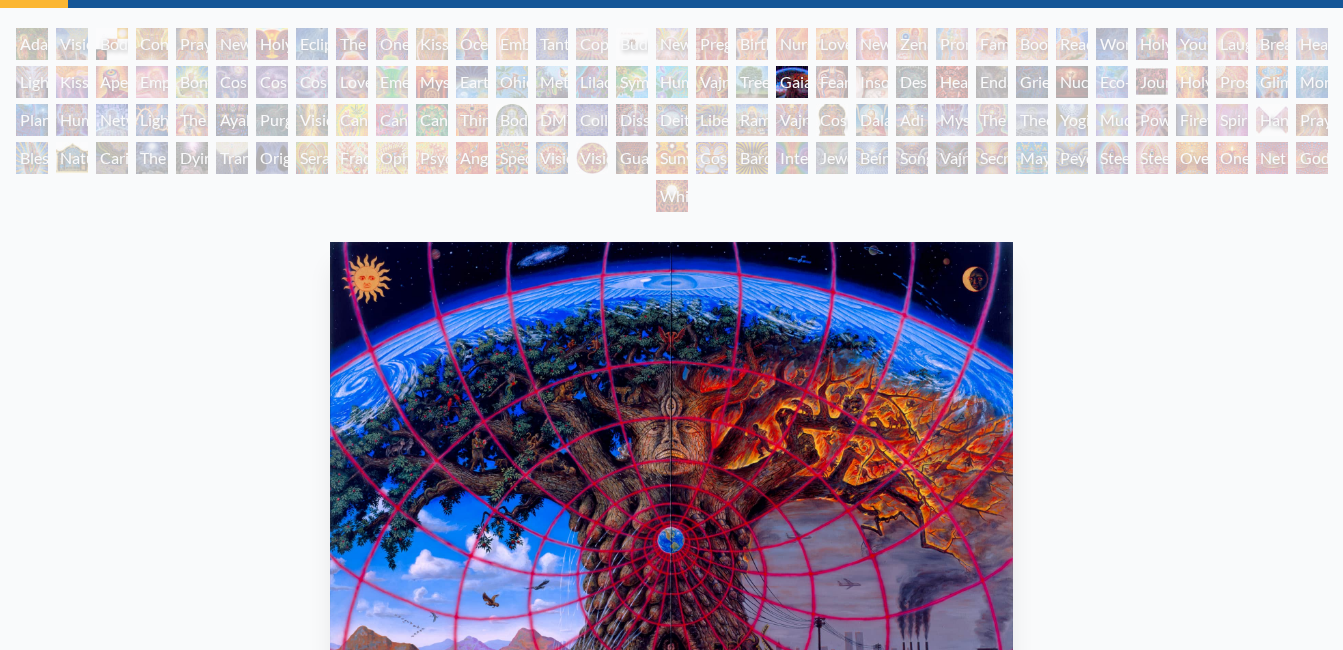 click on "Tree & Person" at bounding box center (752, 82) 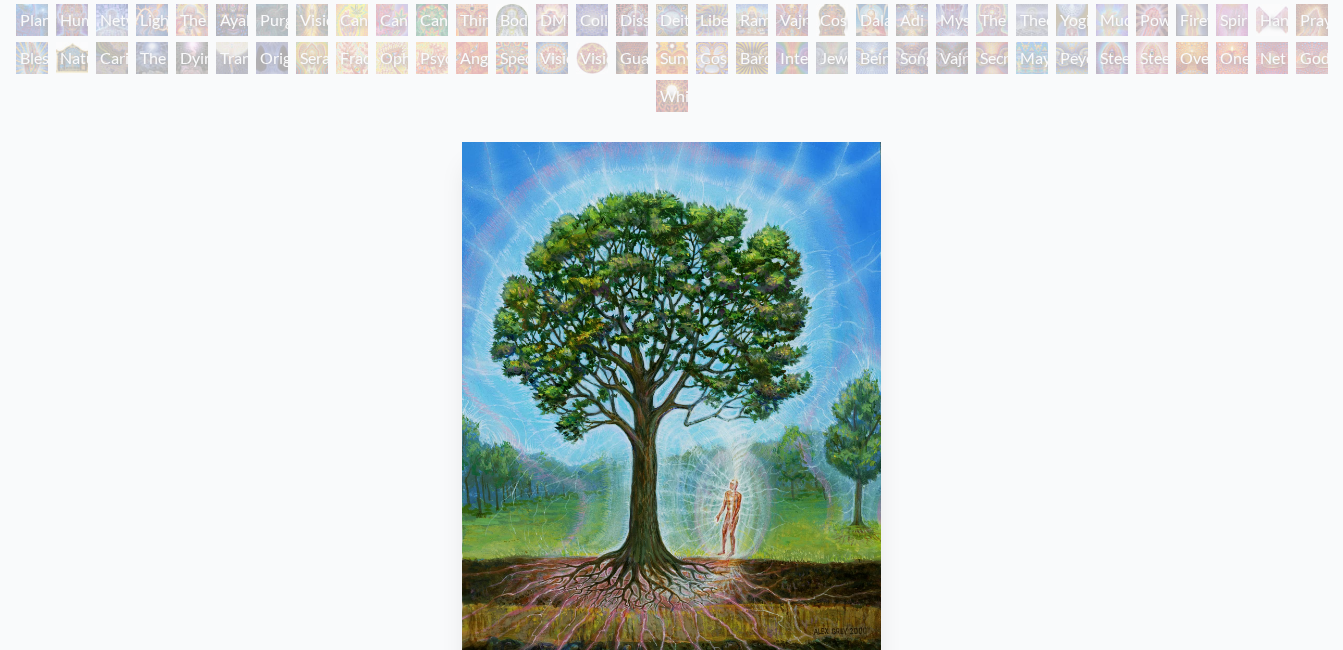 scroll, scrollTop: 62, scrollLeft: 0, axis: vertical 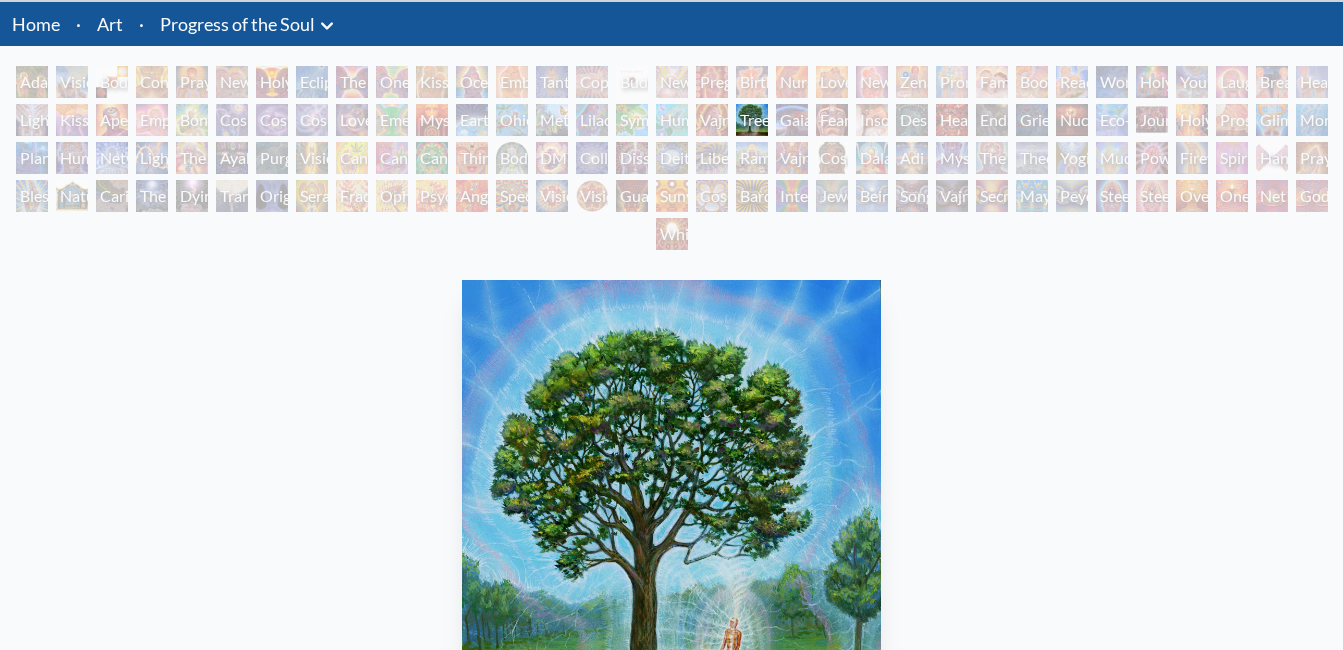 click on "Vajra Horse" at bounding box center (712, 120) 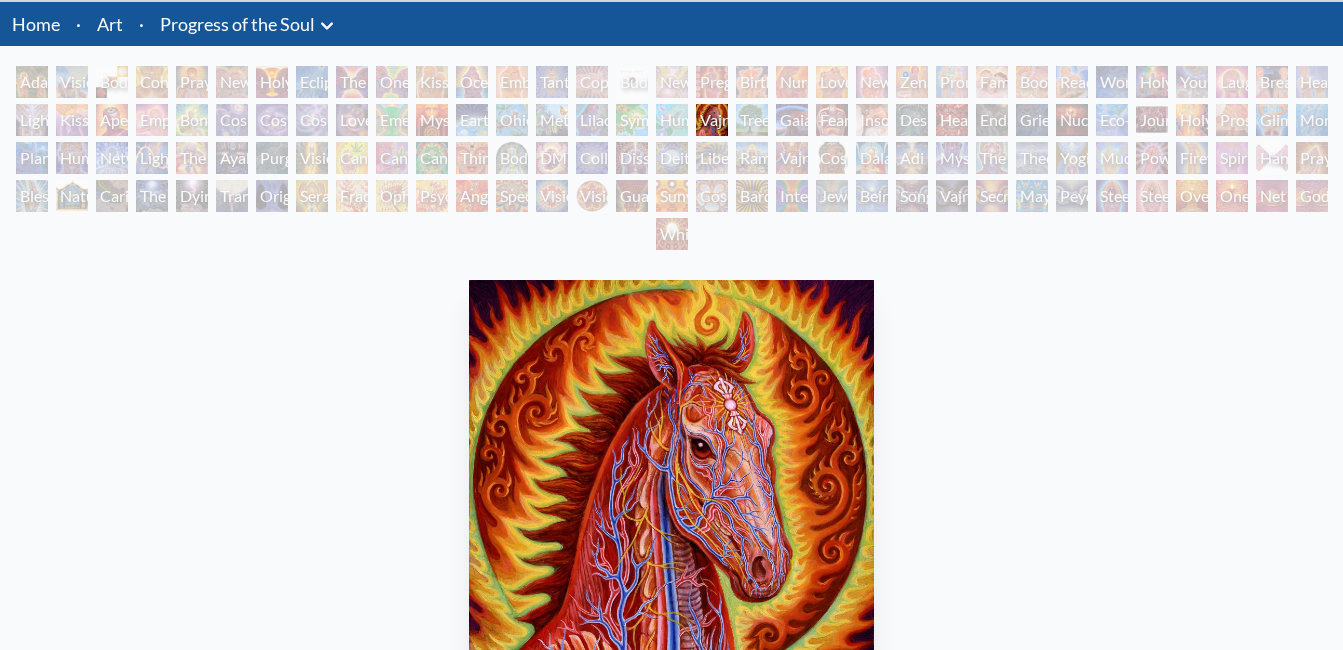 click on "Humming Bird" at bounding box center (672, 120) 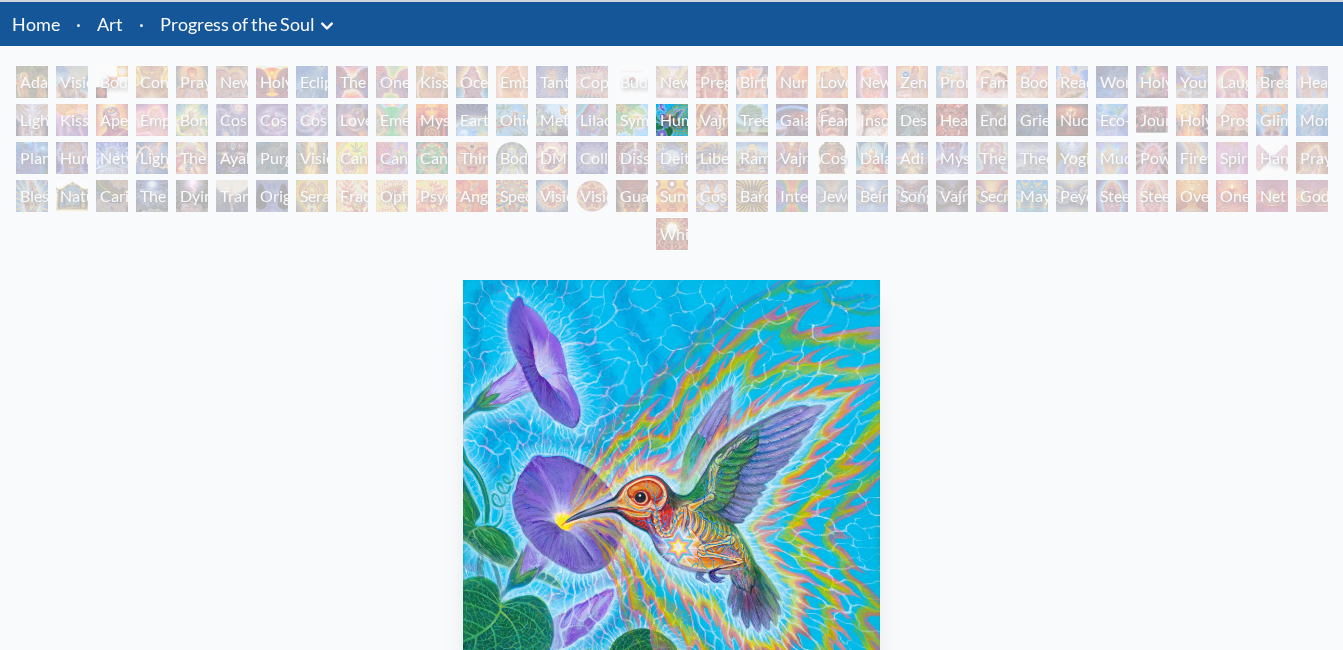 click on "Symbiosis: Gall Wasp & Oak Tree" at bounding box center (632, 120) 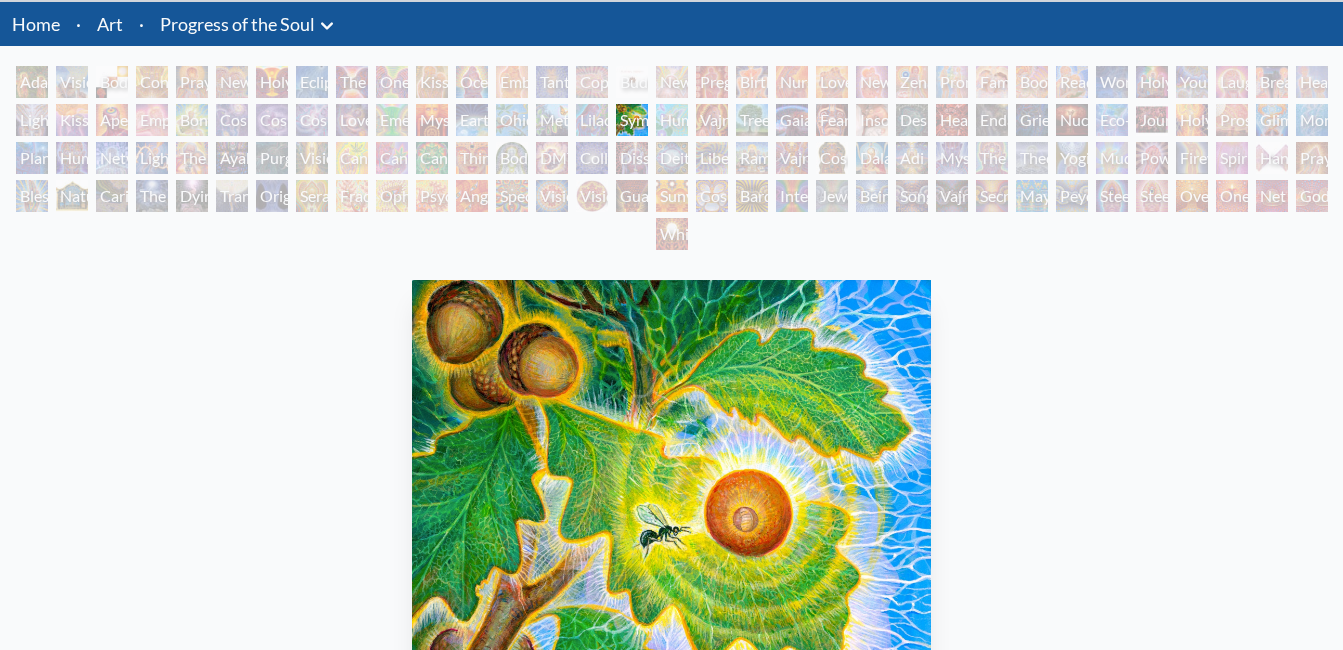 scroll, scrollTop: 224, scrollLeft: 0, axis: vertical 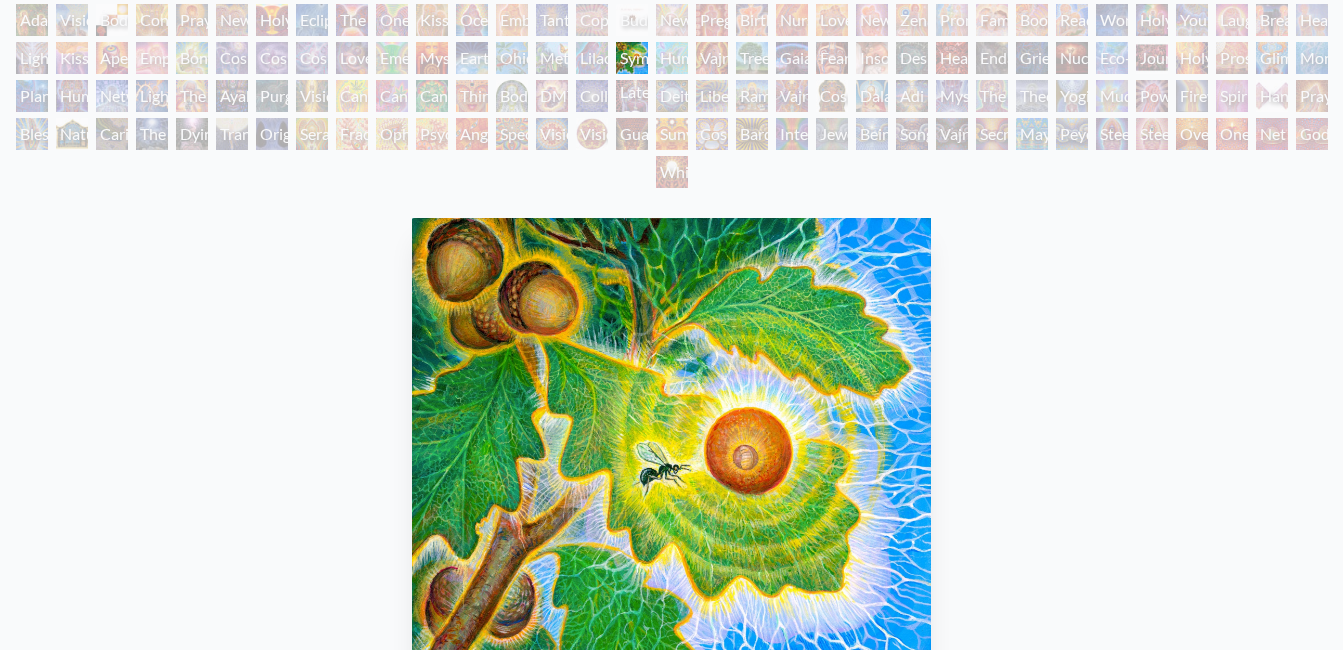 click on "White Light" at bounding box center (672, 172) 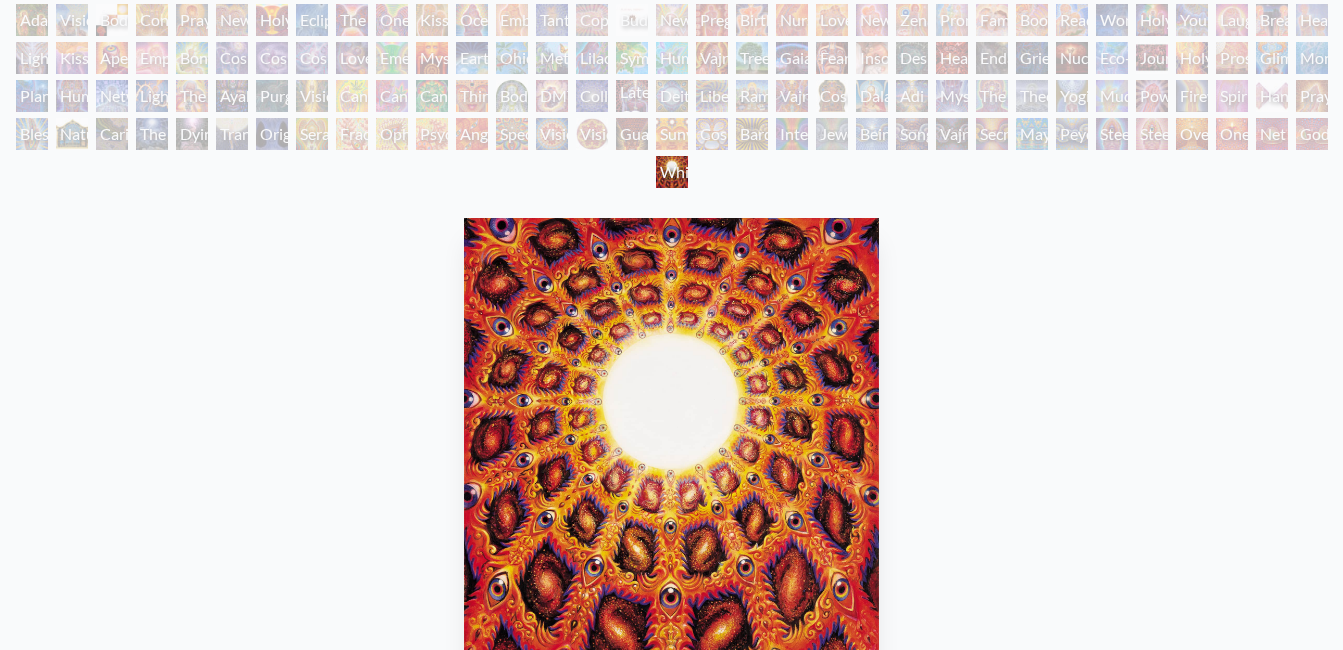 click on "Adam & Eve      Visionary Origin of Language      Body, Mind, Spirit      Contemplation      Praying      New Man New Woman      Holy Grail      Eclipse      The Kiss      One Taste      Kissing      Ocean of Love Bliss      Embracing      Tantra      Copulating      Buddha Embryo      Newborn      Pregnancy      Birth      Nursing      Love Circuit      New Family      Zena Lotus      Promise      Family      Boo-boo      Reading      Wonder      Holy Family      Young & Old      Laughing Man      Breathing      Healing      Lightweaver      Kiss of the Muse      Aperture      Empowerment      Bond      Cosmic Creativity      Cosmic Artist      Cosmic Lovers      Love is a Cosmic Force      Emerald Grail      Mysteriosa 2      Earth Energies      Ohio Song      Metamorphosis      Lilacs      Humming Bird" at bounding box center (671, 99) 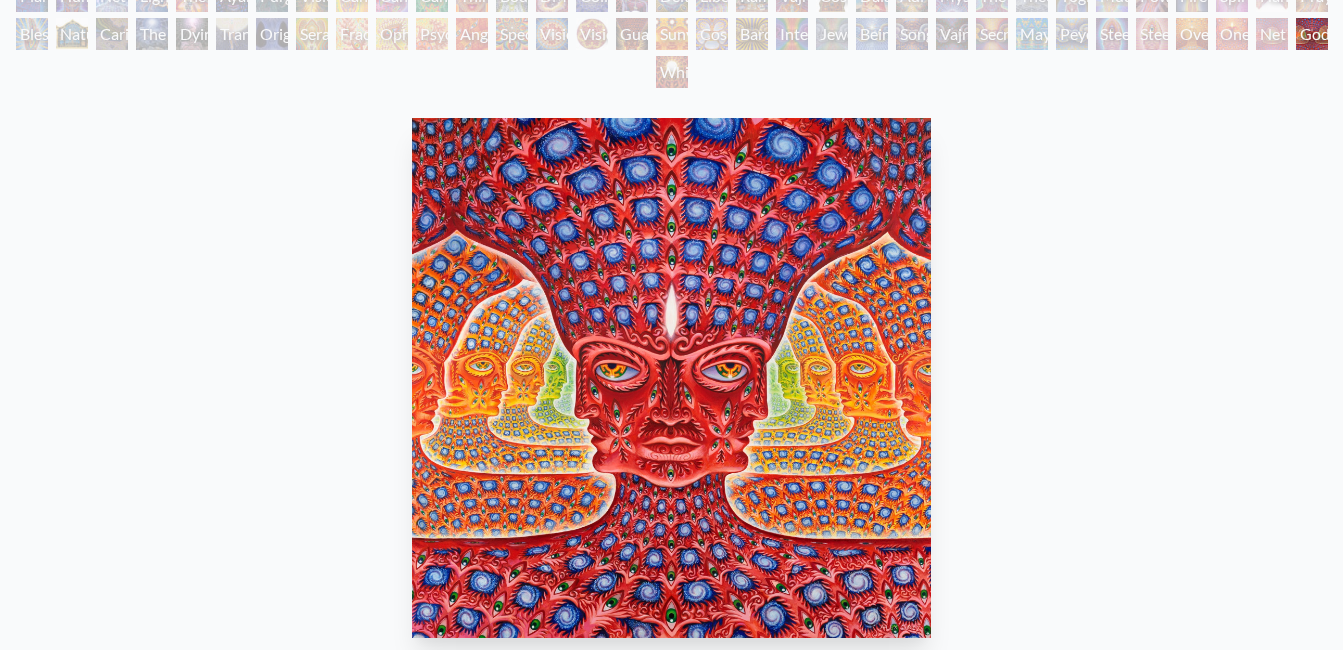 scroll, scrollTop: 0, scrollLeft: 0, axis: both 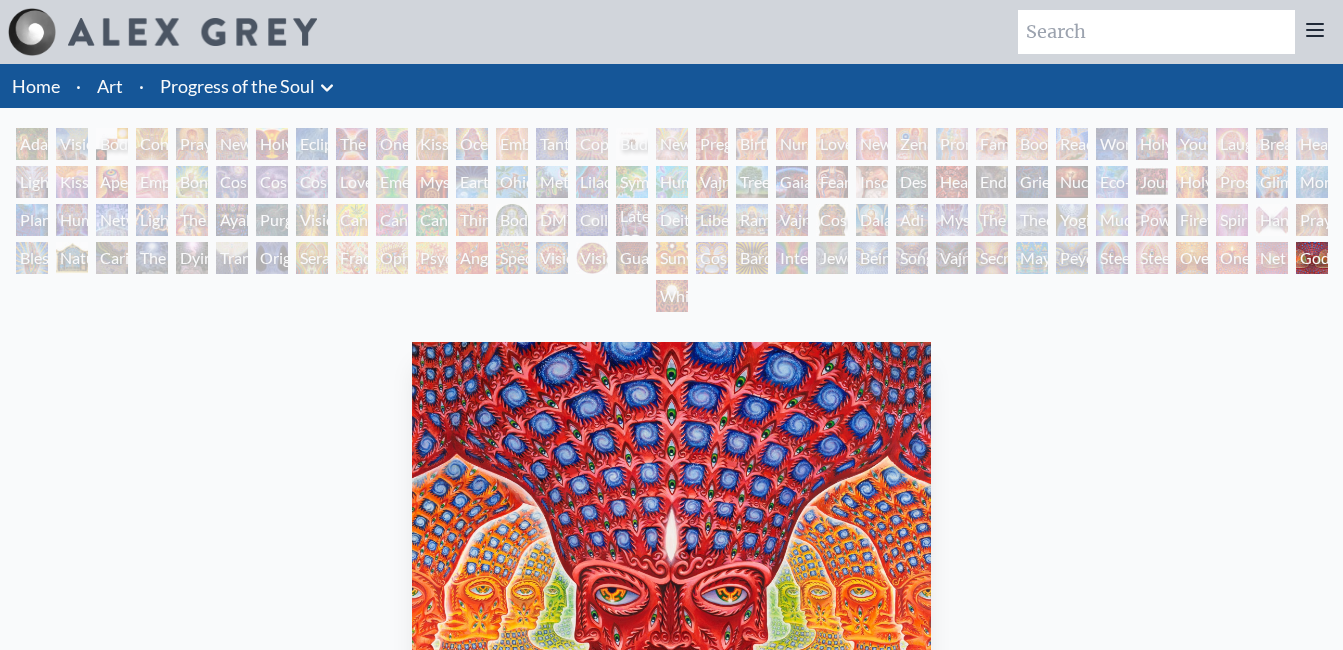 click on "Net of Being" at bounding box center (1272, 258) 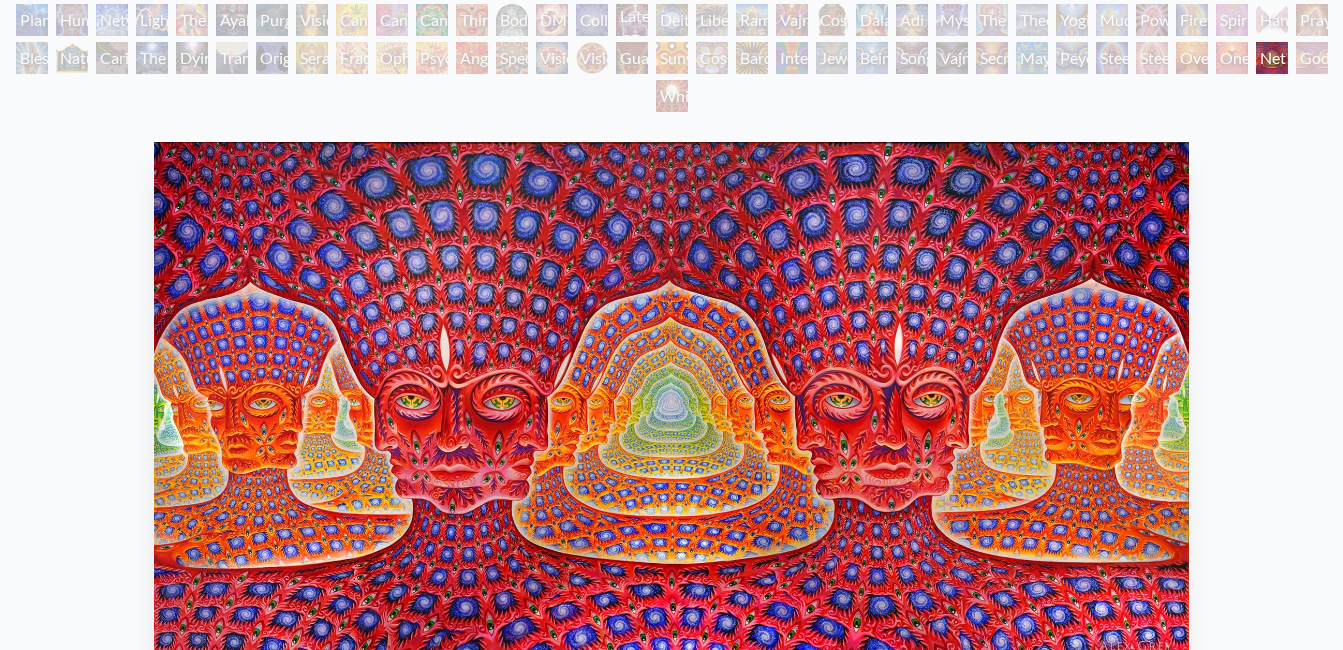 scroll, scrollTop: 0, scrollLeft: 0, axis: both 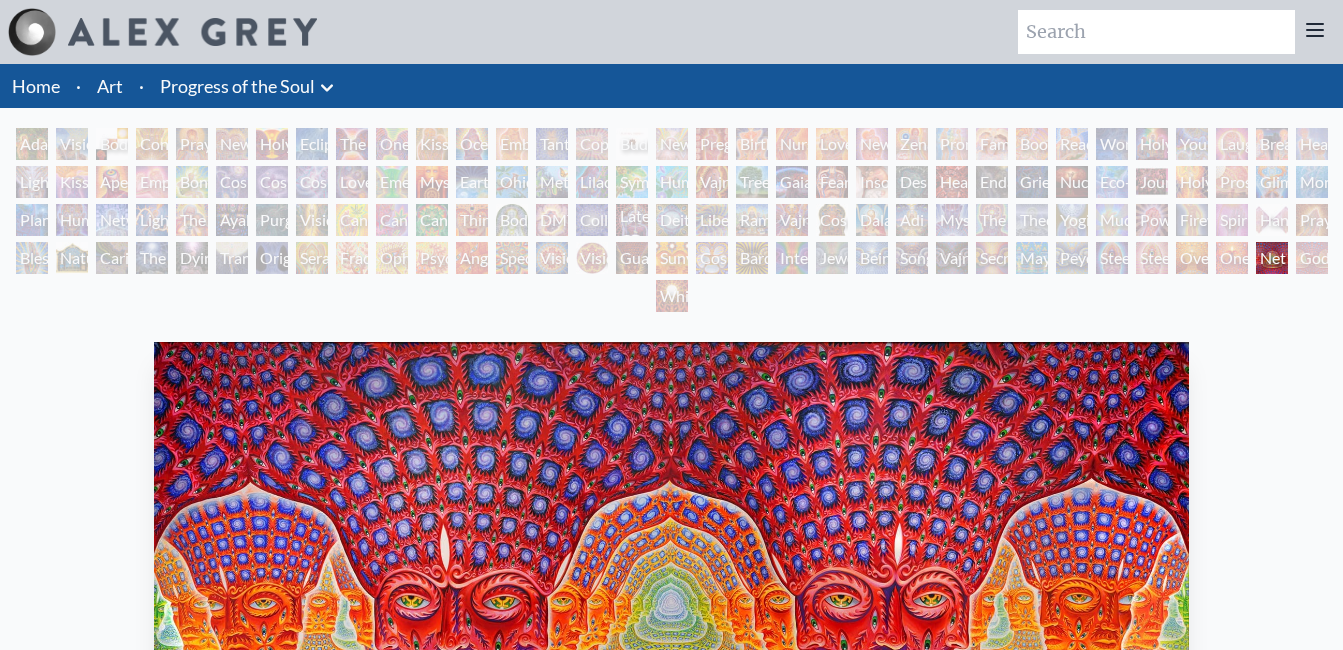 click on "One" at bounding box center [1232, 258] 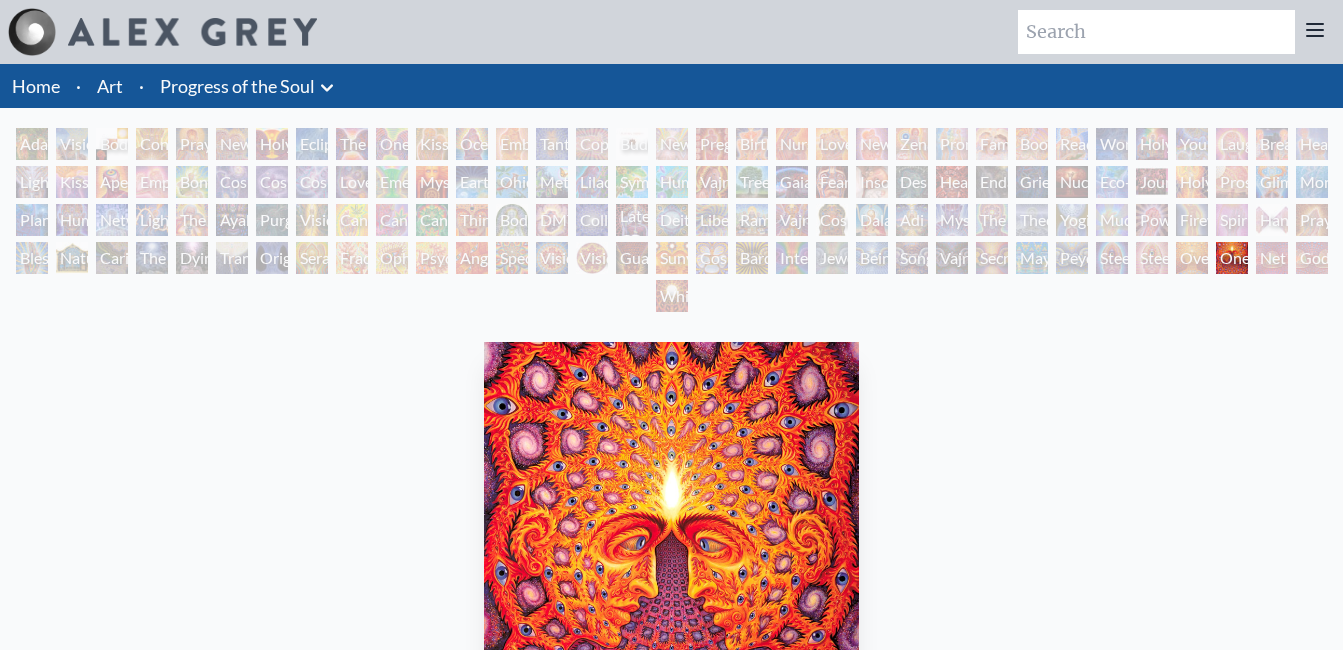 scroll, scrollTop: 200, scrollLeft: 0, axis: vertical 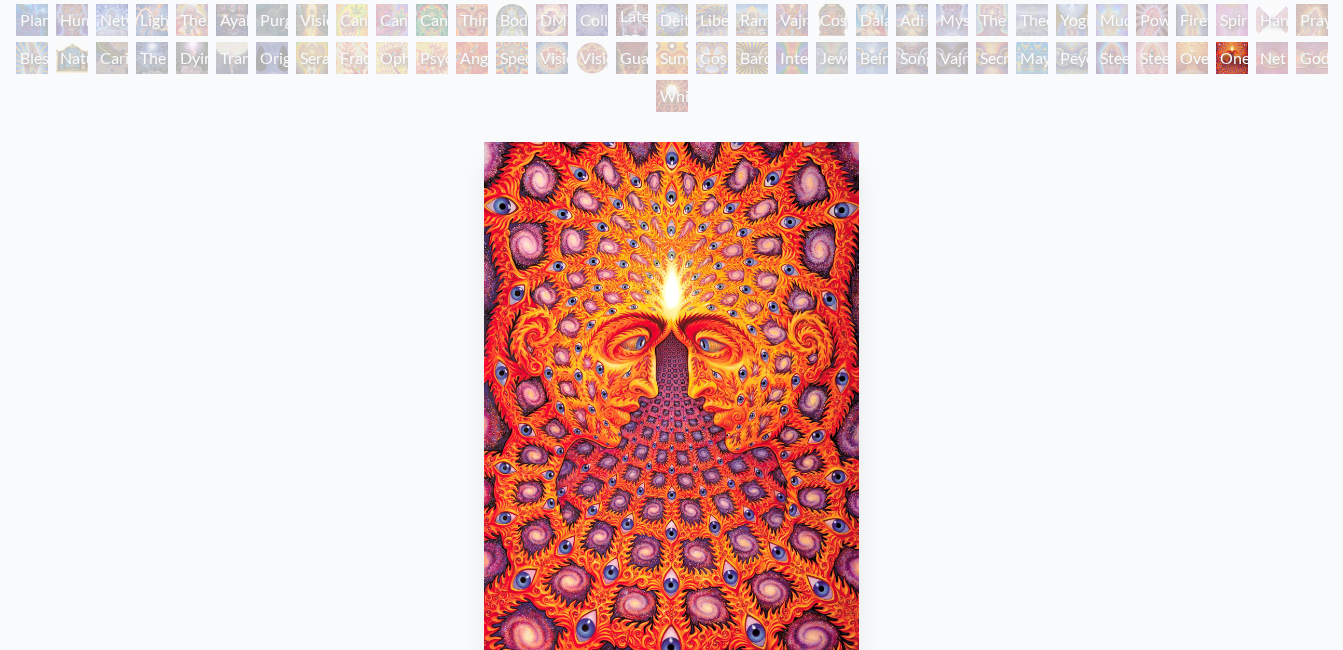 click on "Oversoul" at bounding box center (1192, 58) 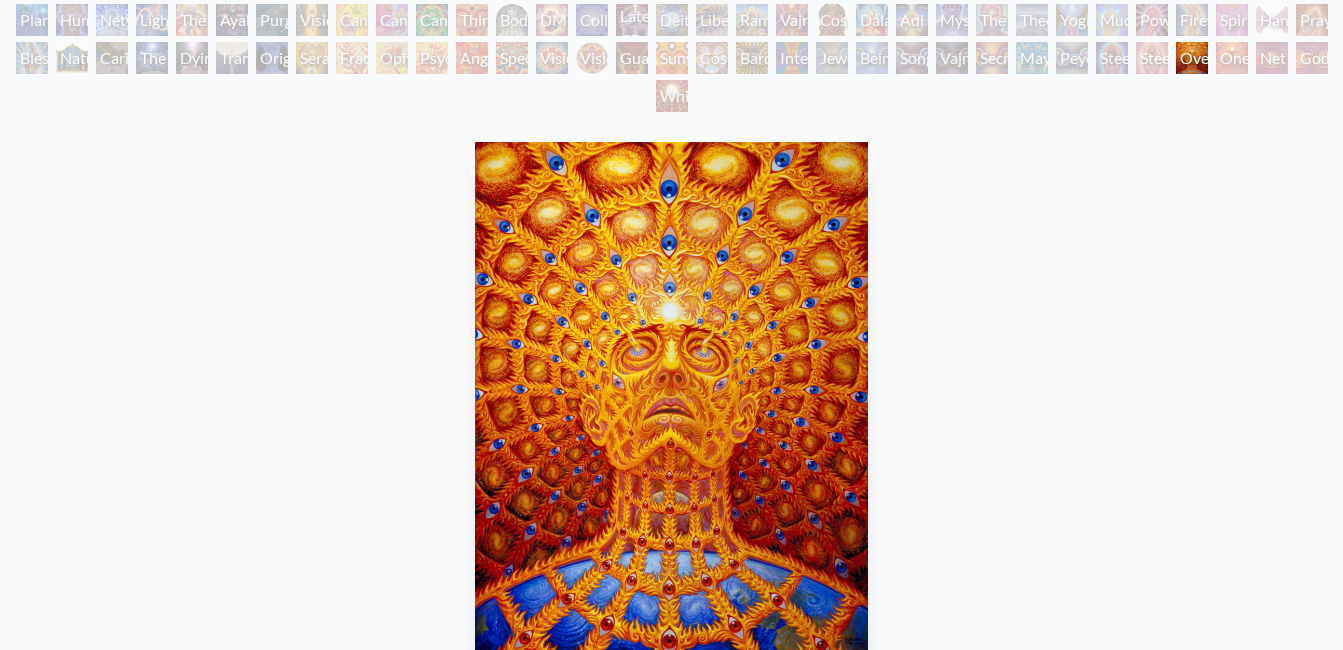 click on "Steeplehead 2" at bounding box center (1152, 58) 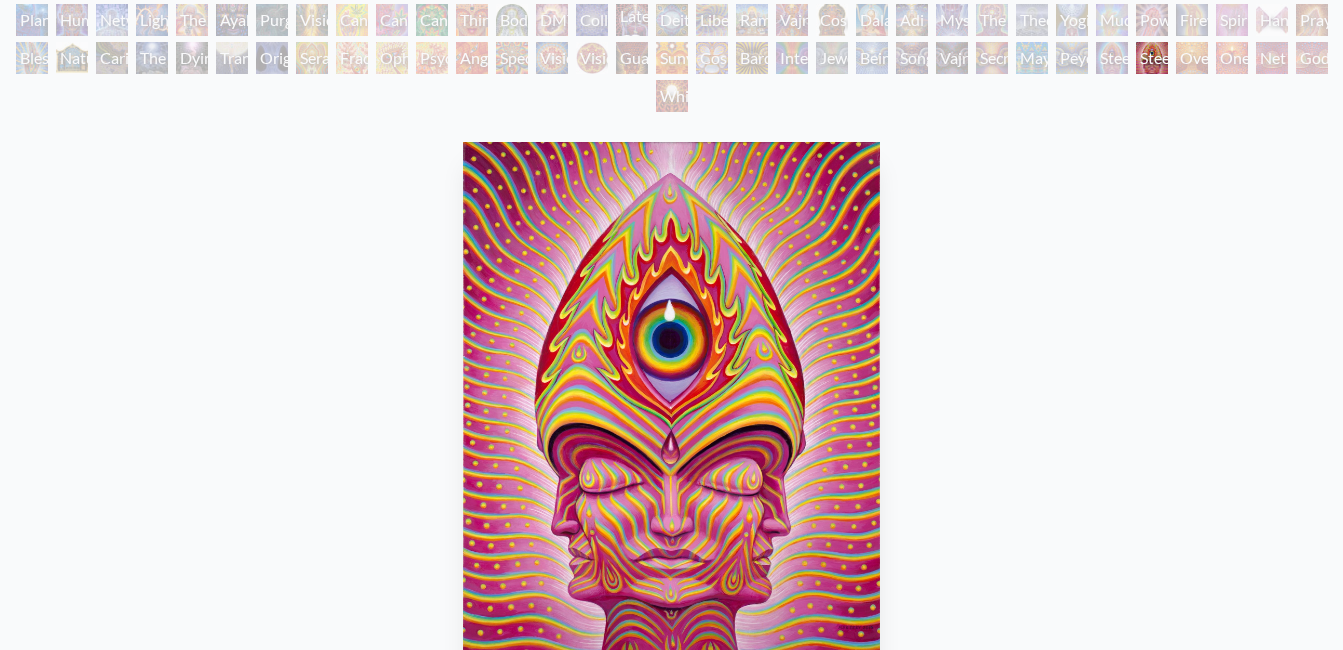 click on "Steeplehead 1" at bounding box center (1112, 58) 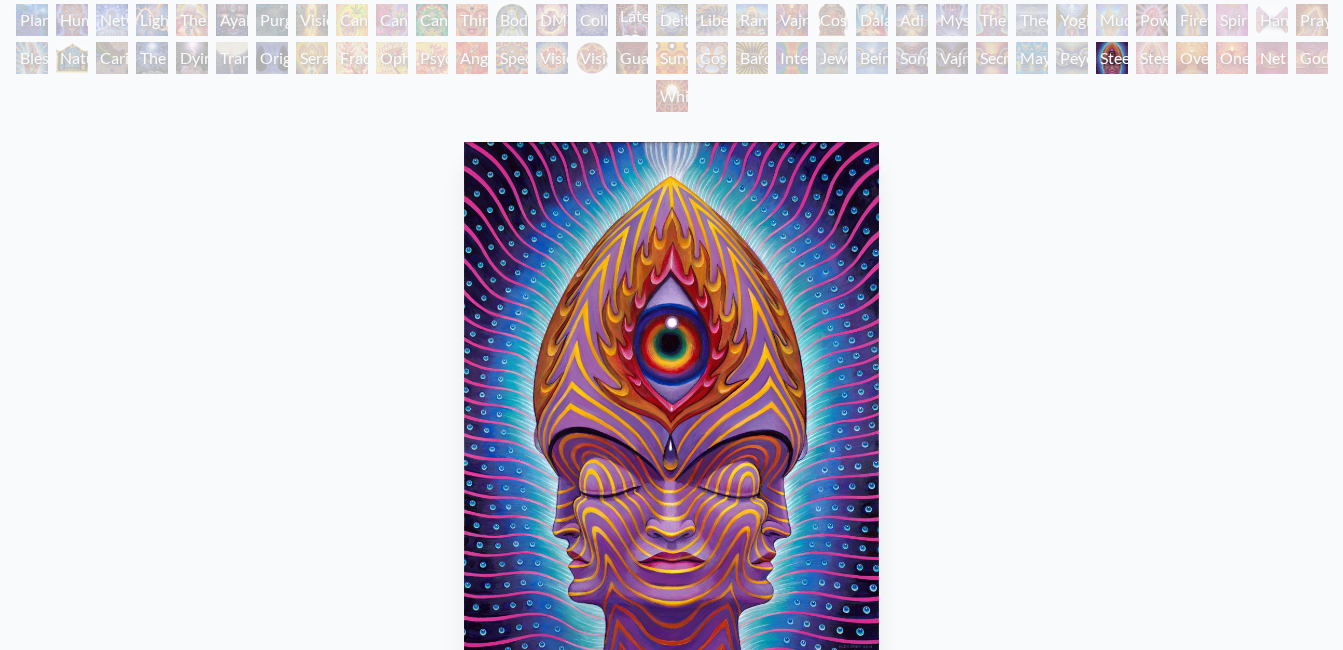 click on "Peyote Being" at bounding box center (1072, 58) 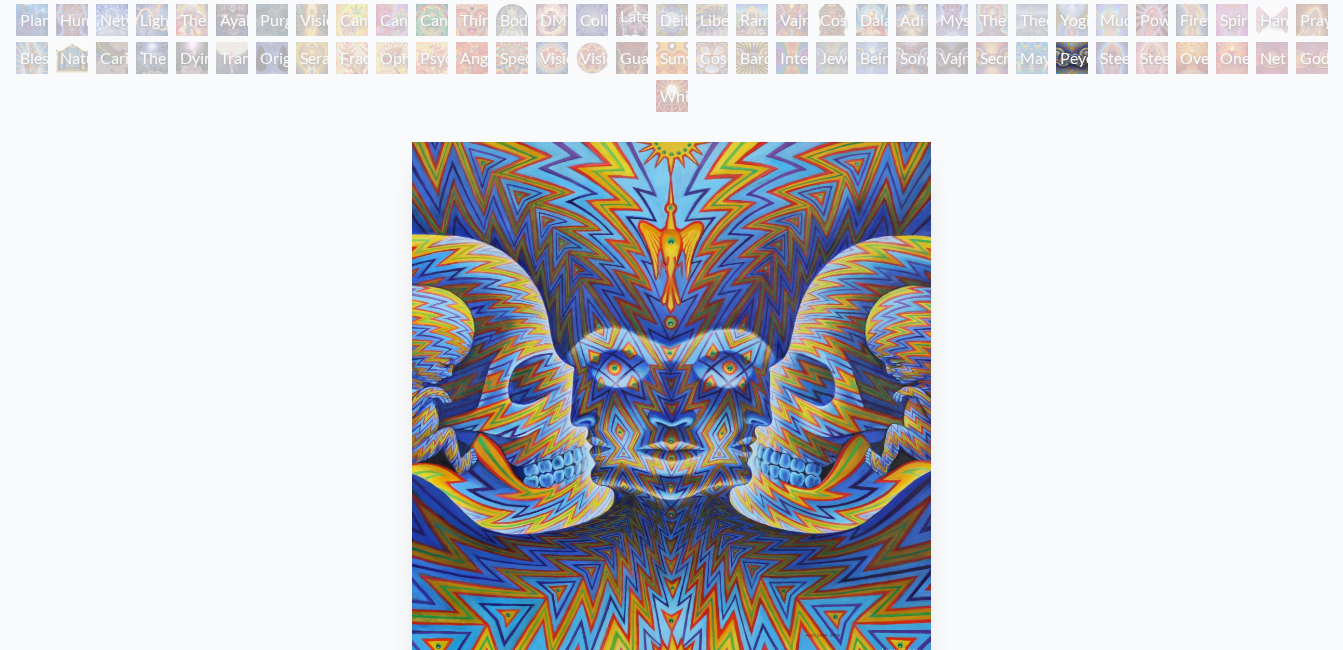 click on "Mayan Being" at bounding box center (1032, 58) 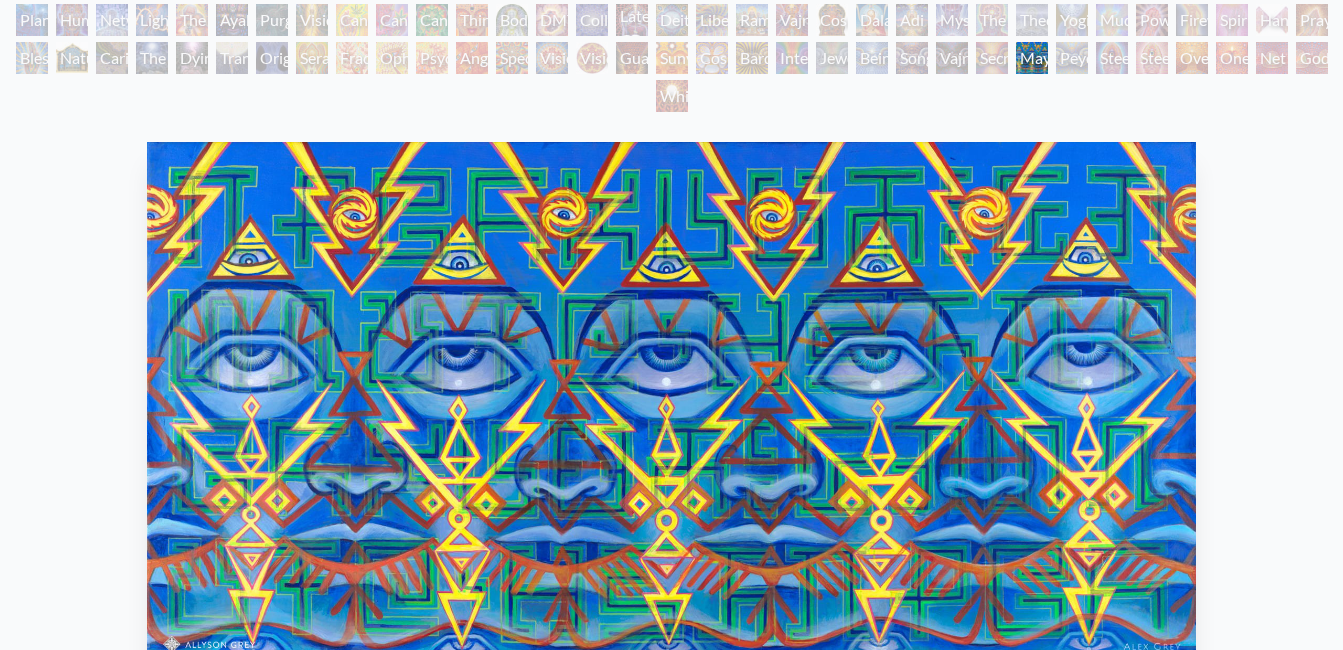 click on "Secret Writing Being" at bounding box center [992, 58] 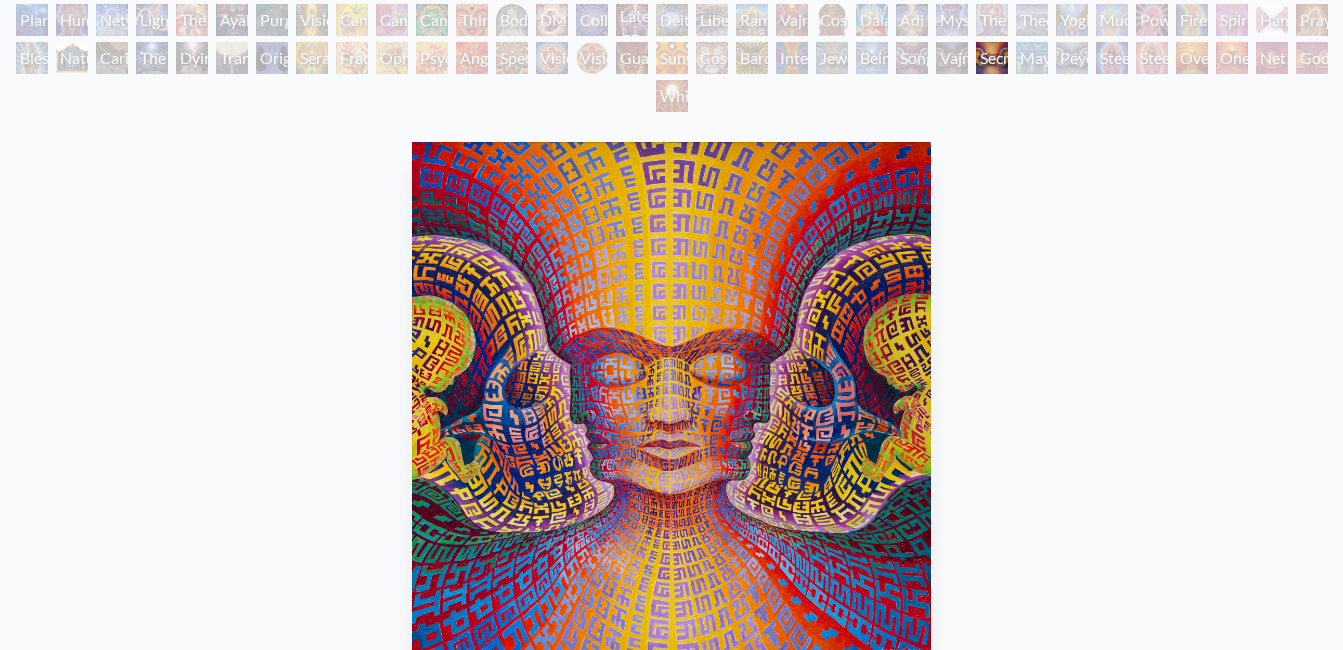 click on "Vajra Being" at bounding box center [952, 58] 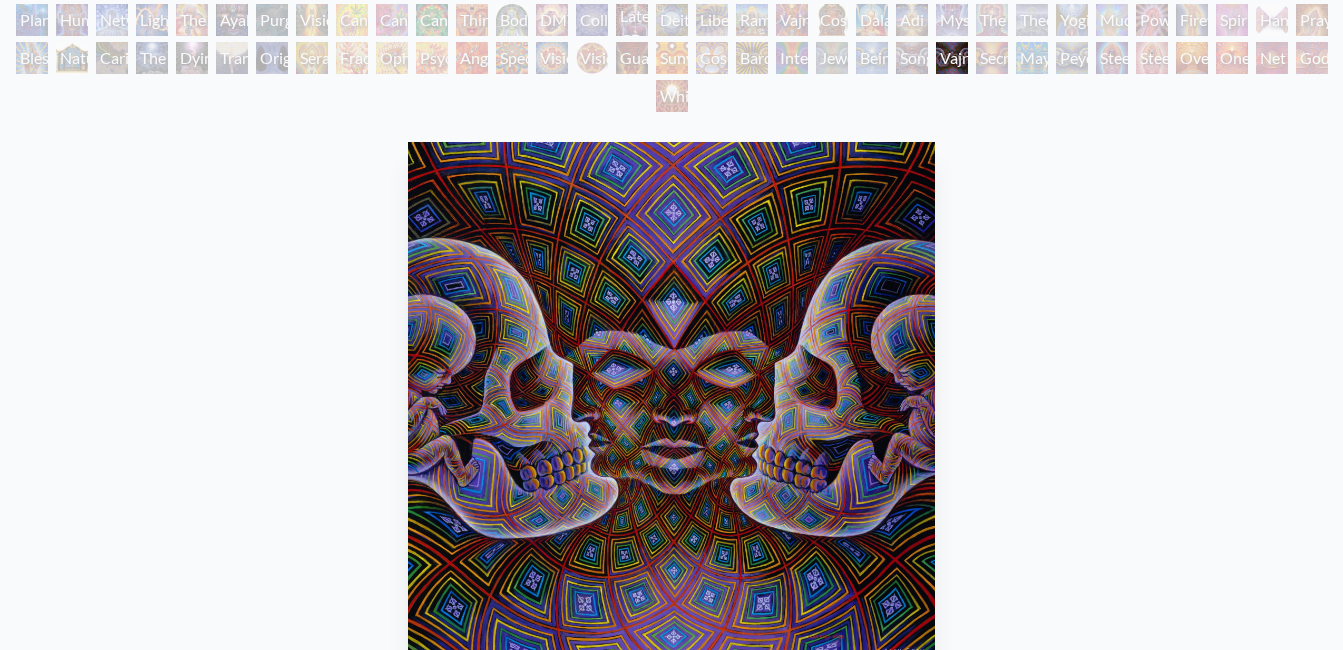 scroll, scrollTop: 0, scrollLeft: 0, axis: both 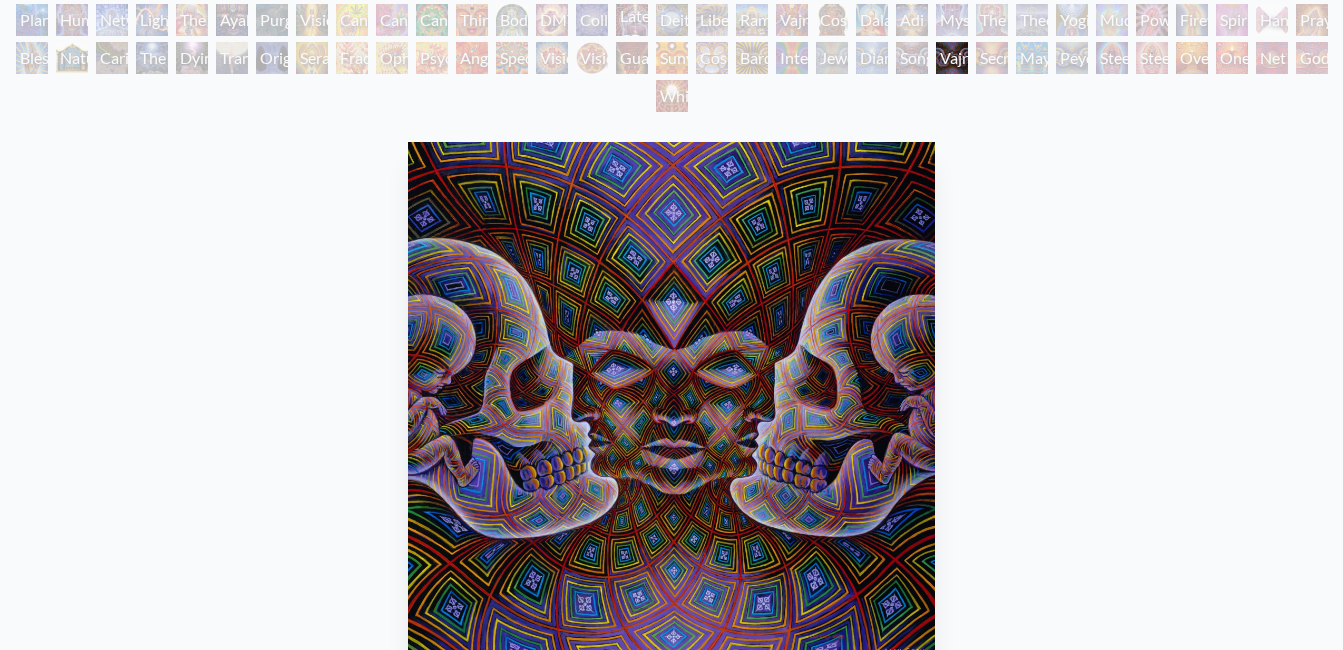 click on "Diamond Being" at bounding box center (872, 58) 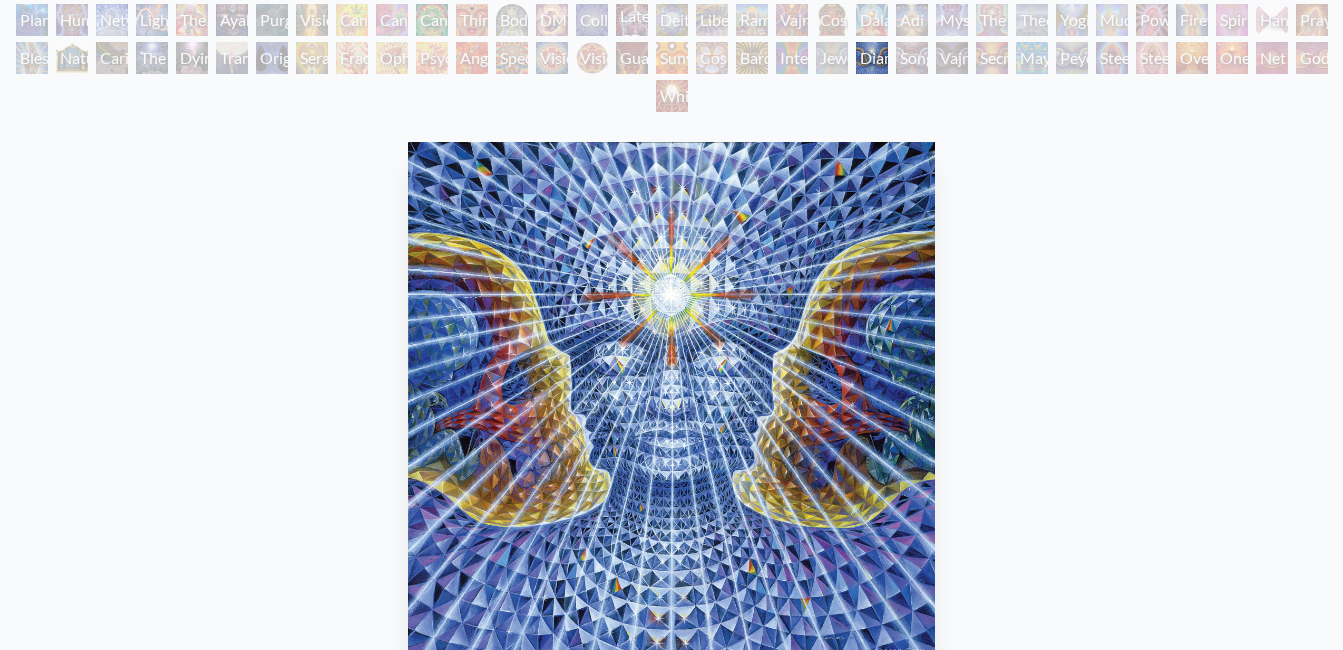 click on "Jewel Being" at bounding box center [832, 58] 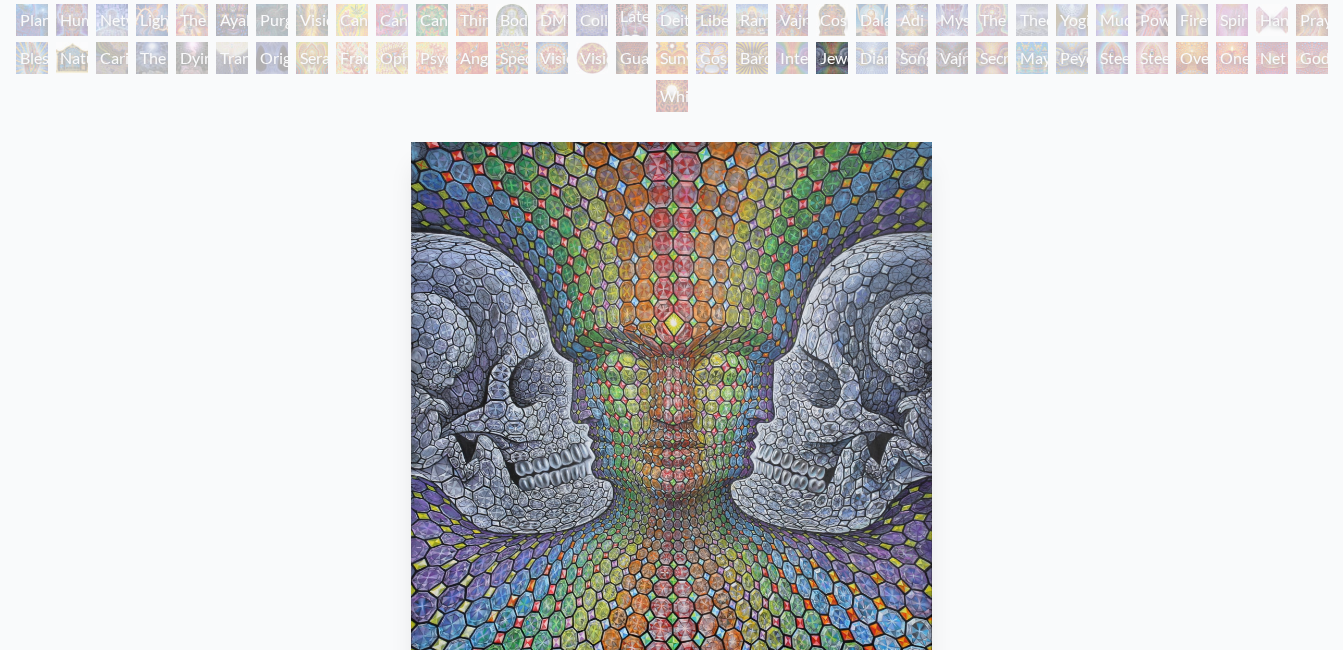click on "Interbeing" at bounding box center [792, 58] 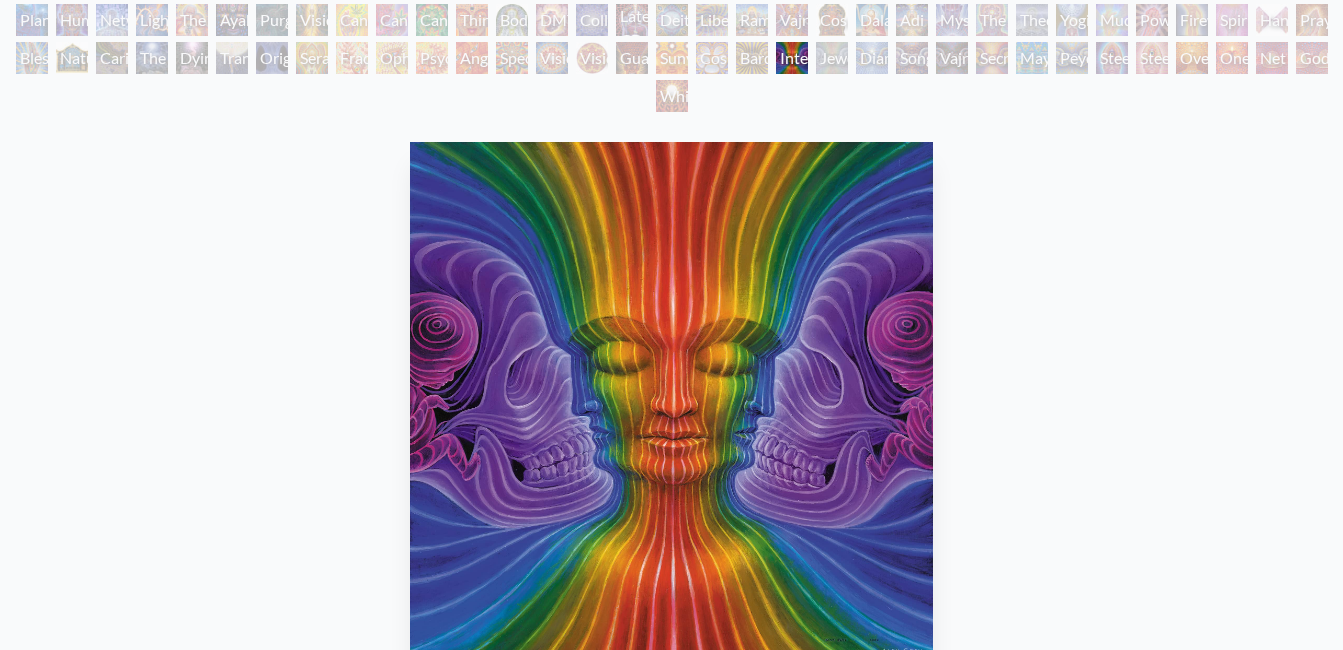 scroll, scrollTop: 100, scrollLeft: 0, axis: vertical 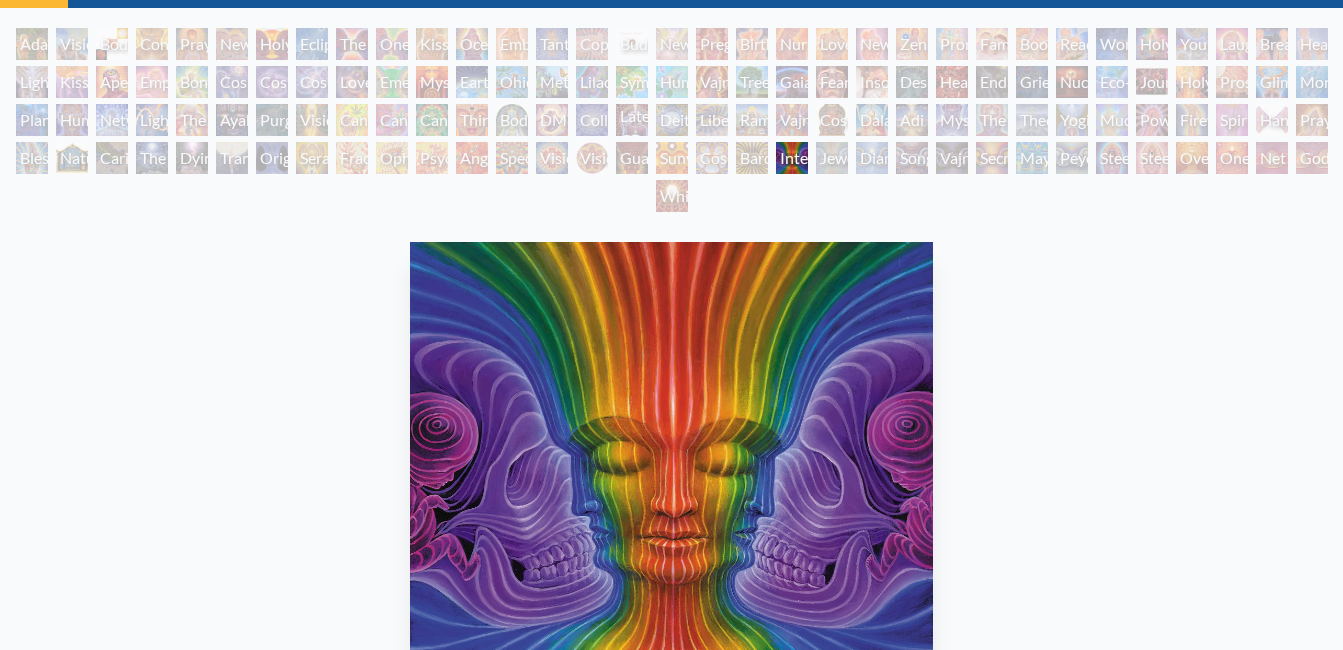 click on "Bardo Being" at bounding box center (752, 158) 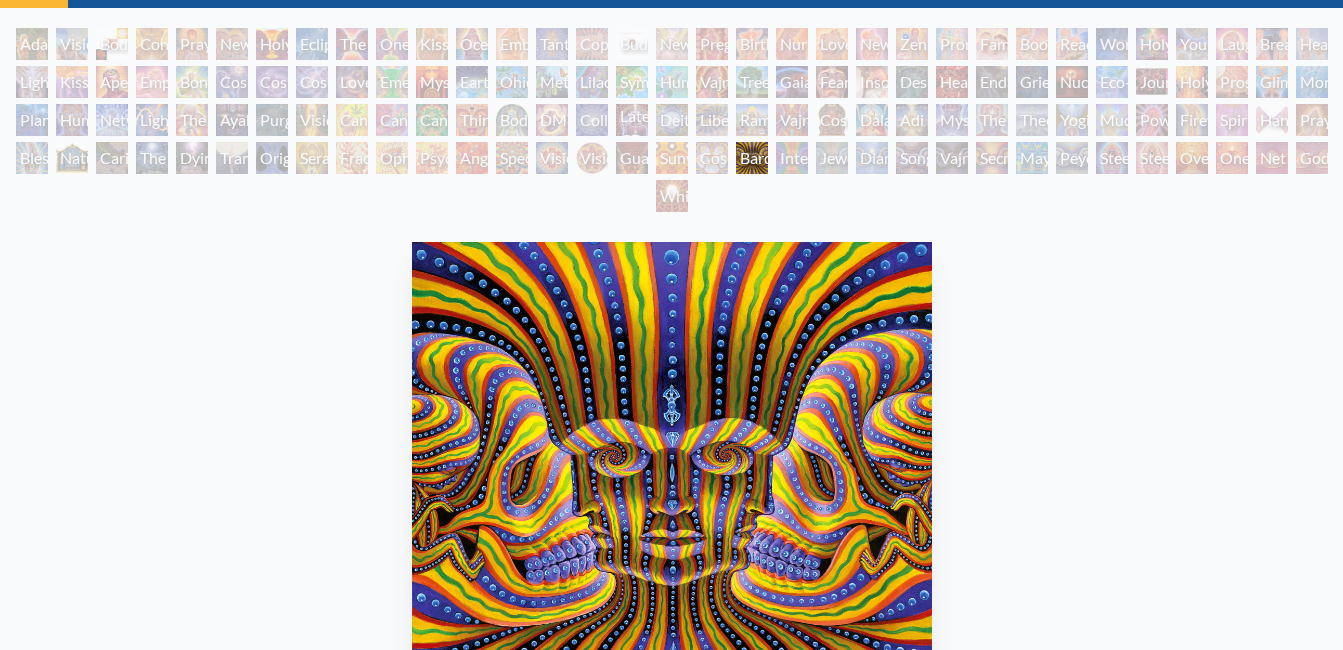 click on "Sunyata" at bounding box center [672, 158] 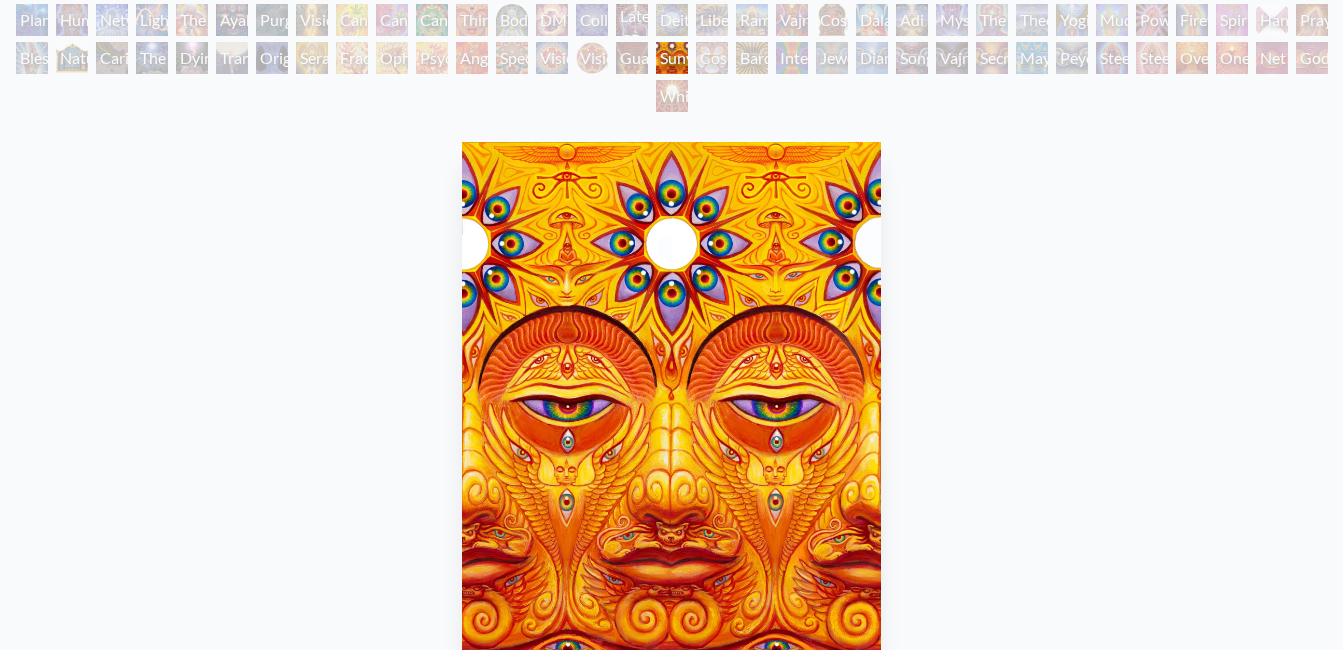 scroll, scrollTop: 300, scrollLeft: 0, axis: vertical 